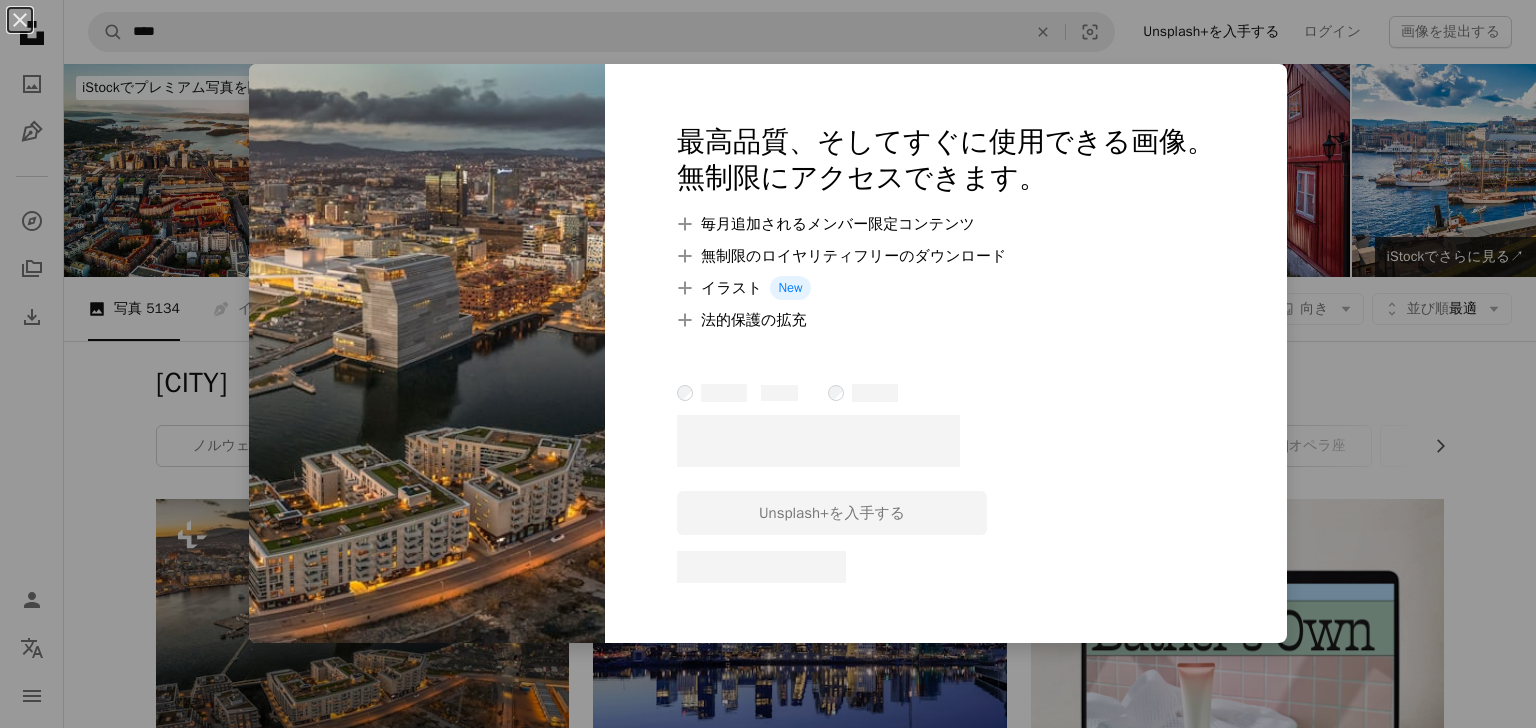 scroll, scrollTop: 359, scrollLeft: 0, axis: vertical 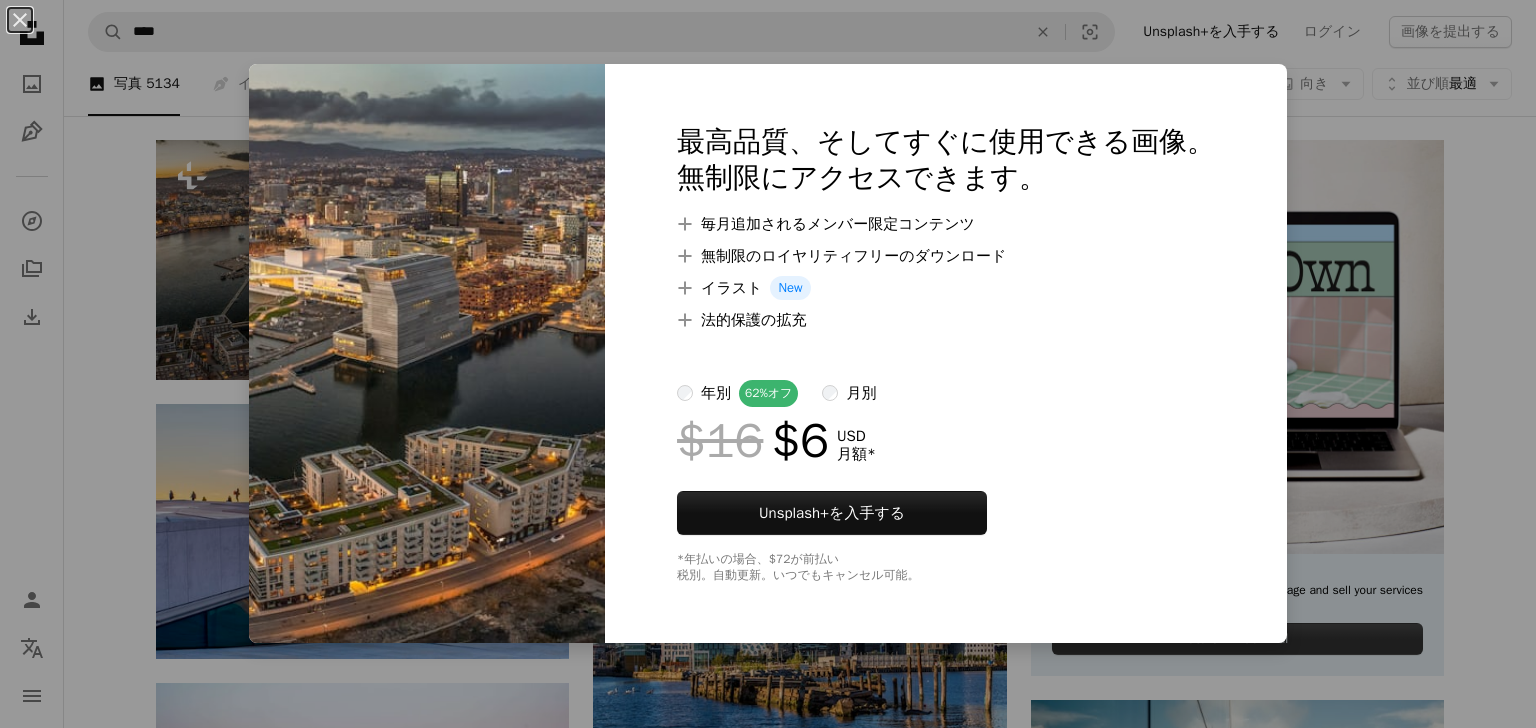 click on "An X shape 最高品質、そしてすぐに使用できる画像。 無制限にアクセスできます。 A plus sign 毎月追加されるメンバー限定コンテンツ A plus sign 無制限のロイヤリティフリーのダウンロード A plus sign イラスト  New A plus sign 法的保護の拡充 年別 62% オフ 月別 $16   $6 USD 月額 * Unsplash+ を入手する *年払いの場合、 $72 が前払い 税別。自動更新。いつでもキャンセル可能。" at bounding box center [768, 364] 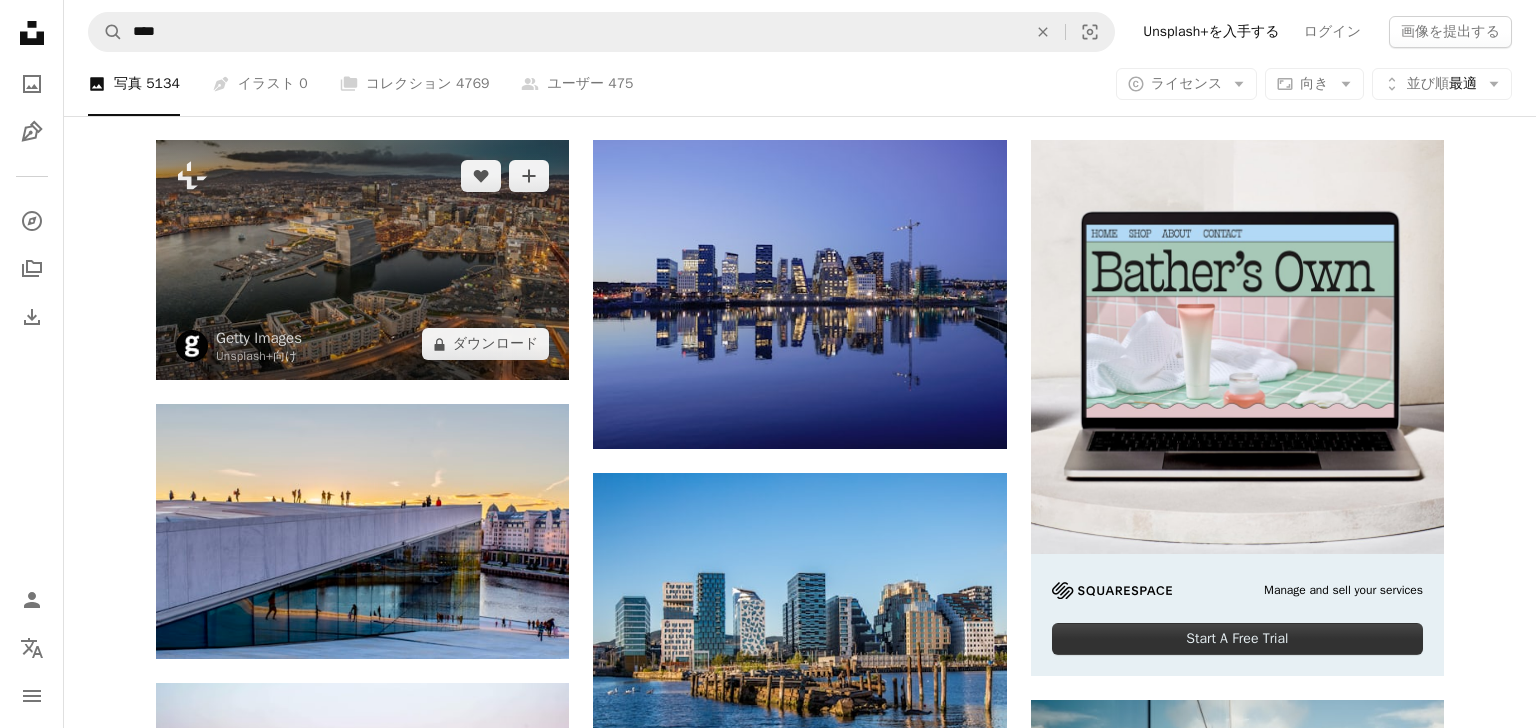 click at bounding box center (362, 260) 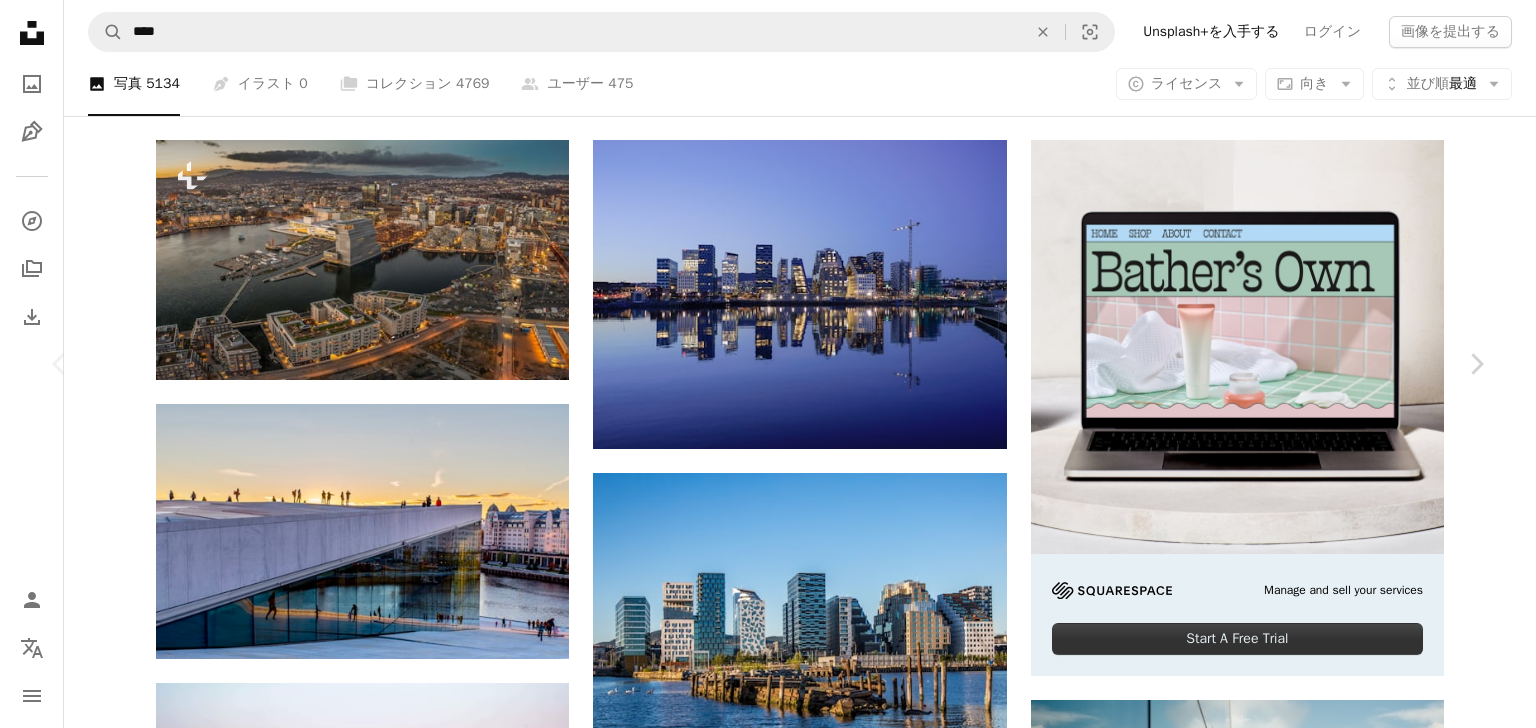 click on "An X shape Chevron left Chevron right Getty Images Unsplash+ 向け A heart A plus sign 画像を編集   Plus sign for Unsplash+ A lock   ダウンロード Zoom in A forward-right arrow 共有 More Actions Calendar outlined 2023年10月20日 に公開 Safety Unsplash+ライセンス の下でライセンスされています 都市 海 日没 建築 写真術 美 ヨーロッパ 都市 景観 雄蜂 屋外 モダン オスロ 水平な 空中写真 屋上 カラー画像 人がいない 都会のスカイライン 首都 無料の写真 関連イメージ Plus sign for Unsplash+ A heart A plus sign Getty Images Unsplash+ 向け A lock   ダウンロード Plus sign for Unsplash+ A heart A plus sign Getty Images Unsplash+ 向け A lock   ダウンロード Plus sign for Unsplash+ A heart A plus sign Getty Images Unsplash+ 向け A lock   ダウンロード Plus sign for Unsplash+ A heart A plus sign 向け" at bounding box center (768, 7073) 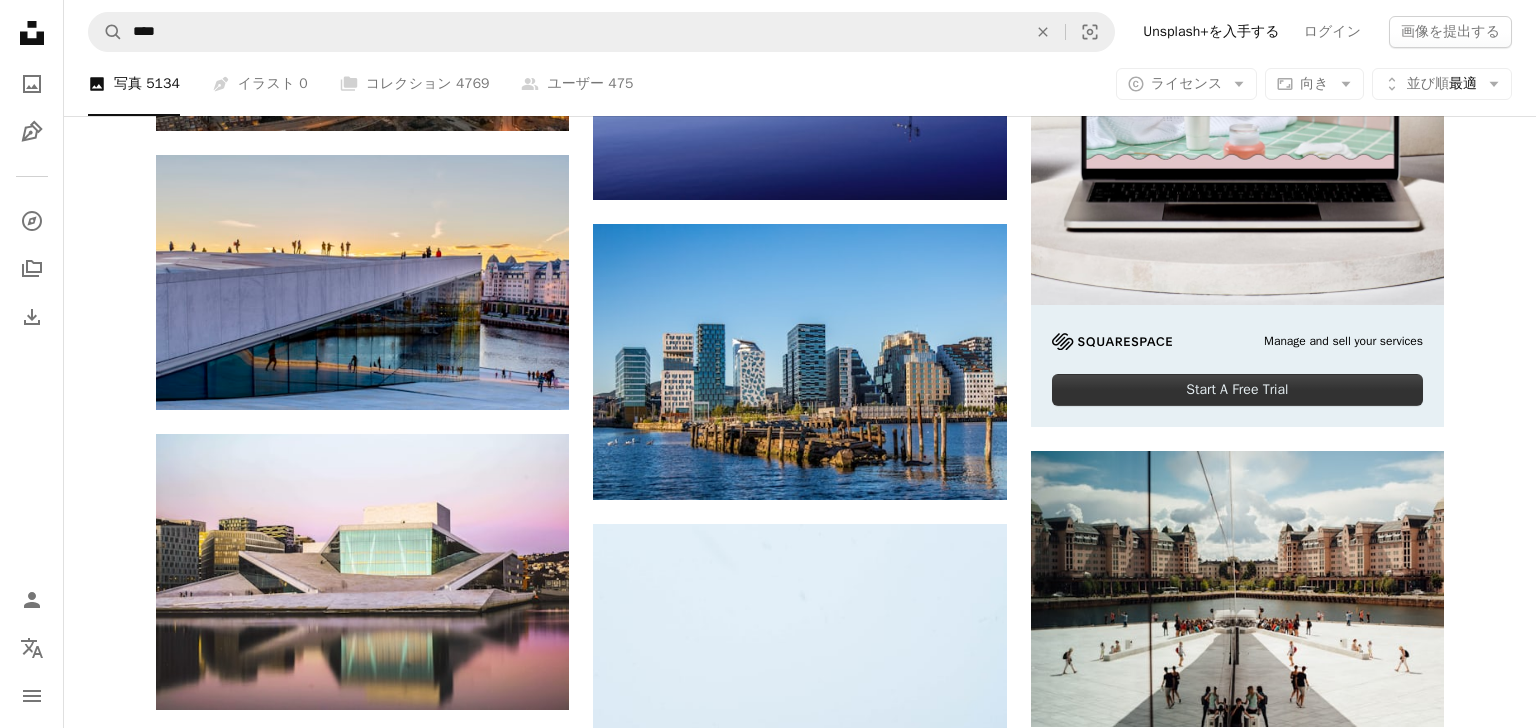 scroll, scrollTop: 605, scrollLeft: 0, axis: vertical 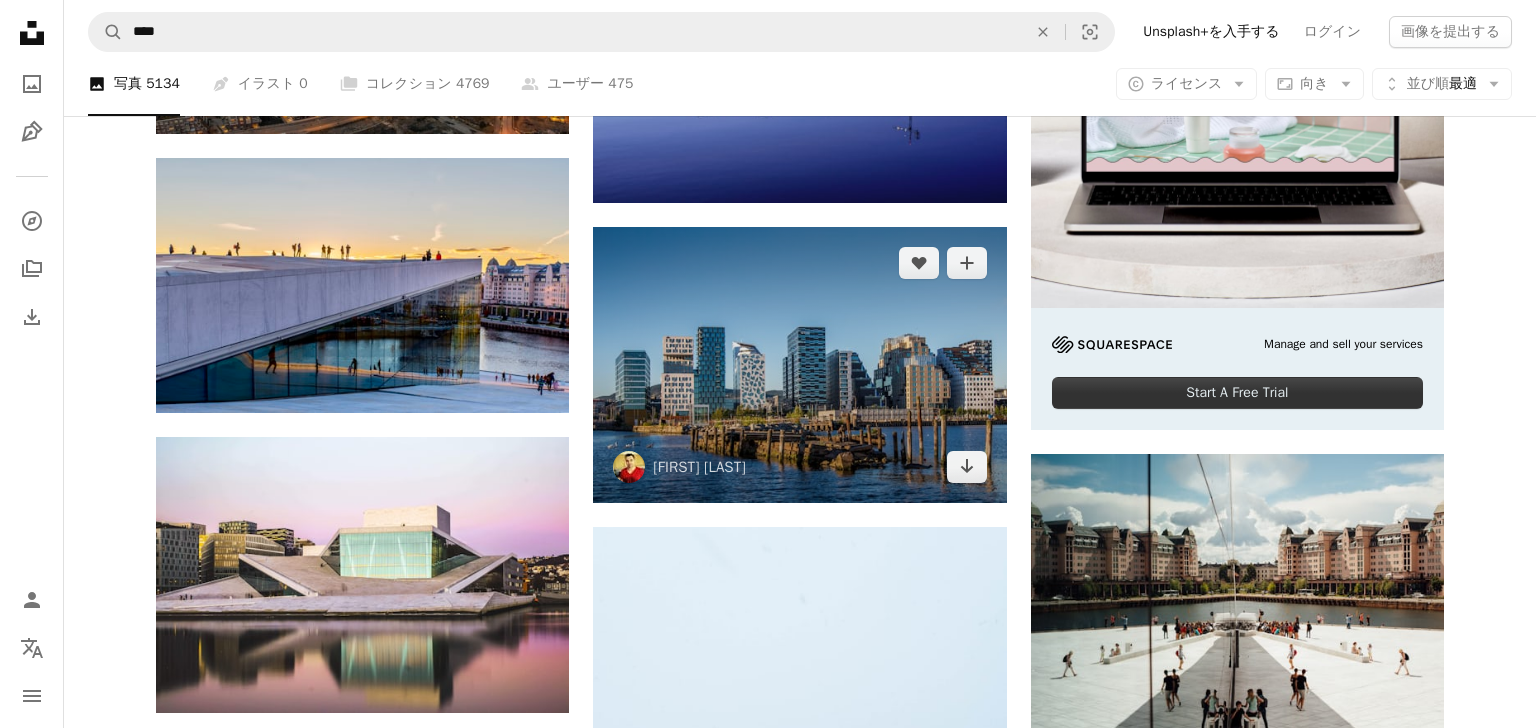 click at bounding box center (799, 364) 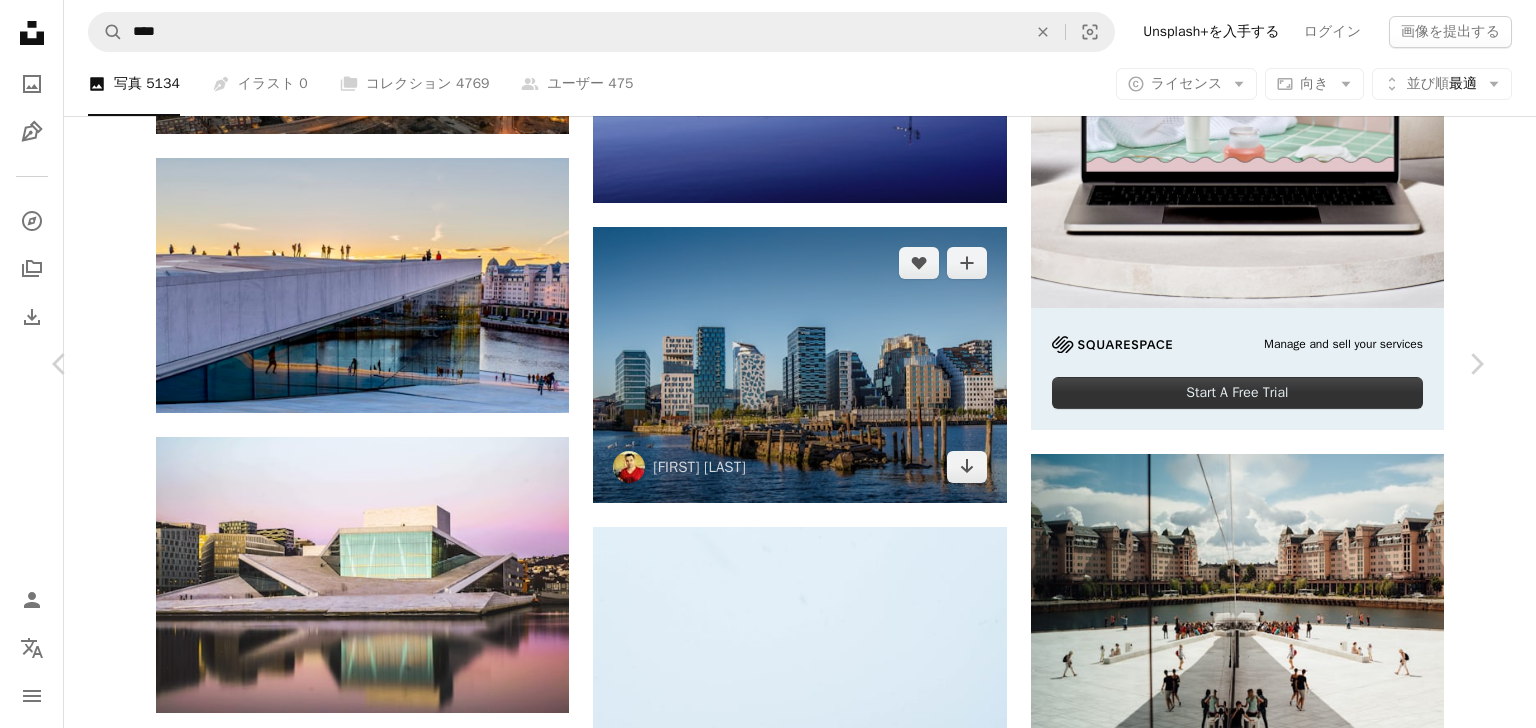 scroll, scrollTop: 0, scrollLeft: 0, axis: both 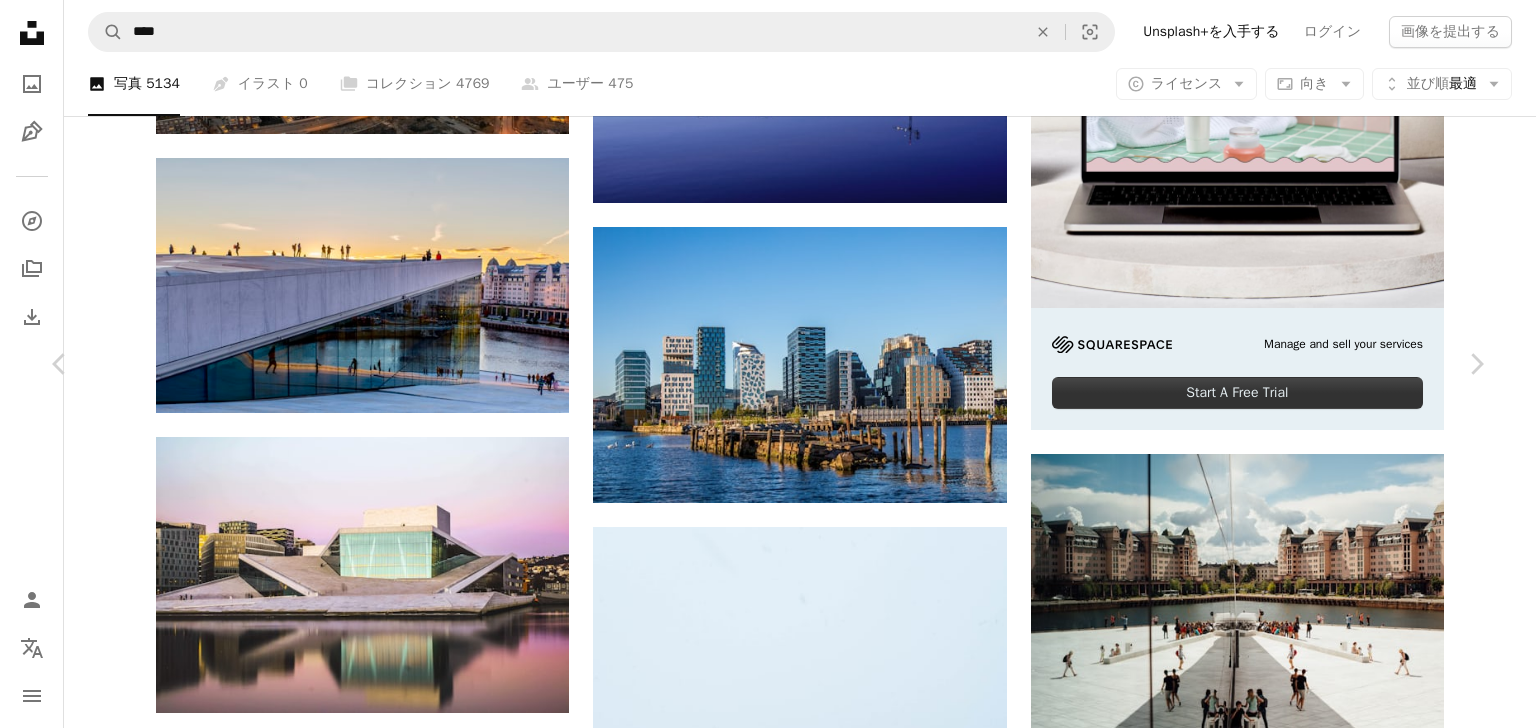 click on "無料ダウンロード" at bounding box center [1273, 6510] 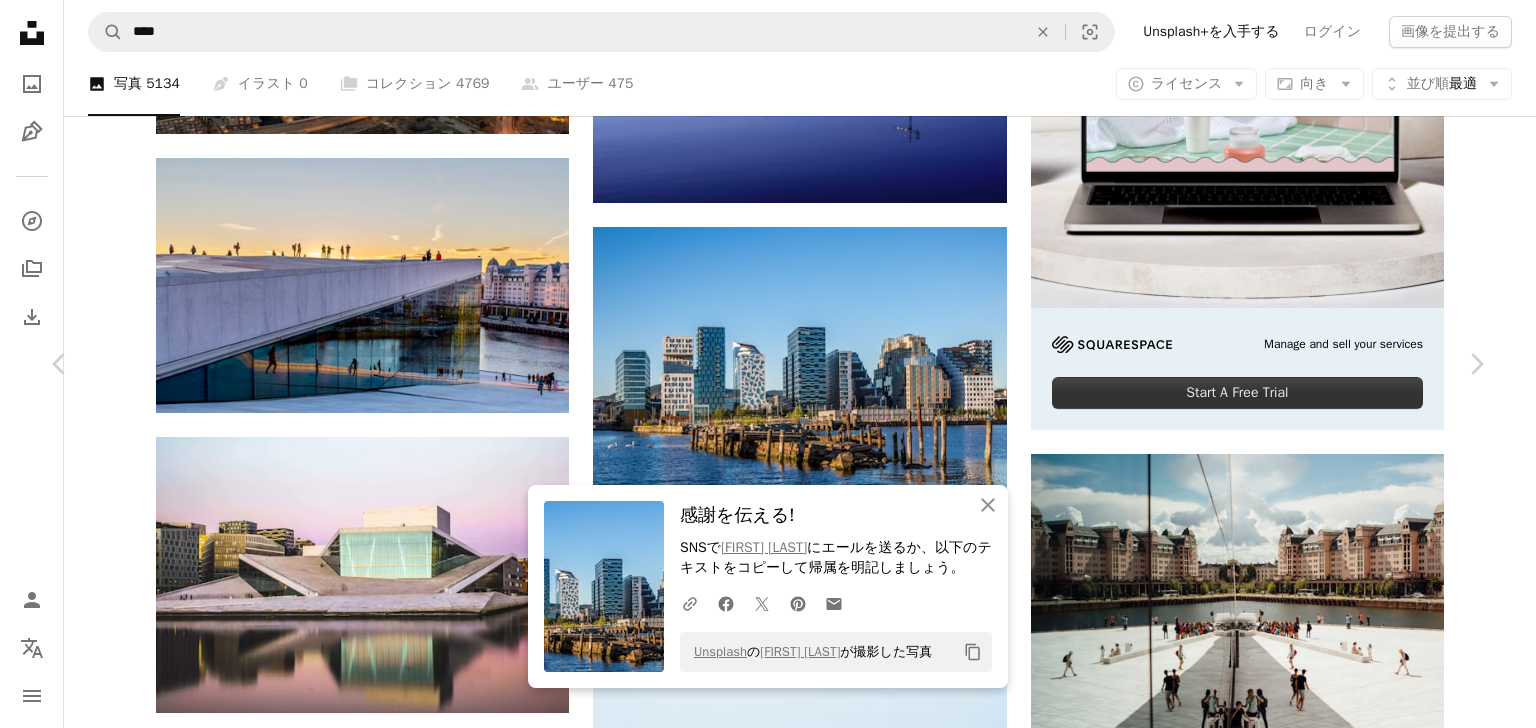 click on "An X shape Chevron left Chevron right An X shape 閉じる 感謝を伝える! SNSで [FIRST] [LAST] にエールを送るか、以下のテキストをコピーして帰属を明記しましょう。 A URL sharing icon (chains) Facebook icon X (formerly Twitter) icon Pinterest icon An envelope Unsplash の [FIRST] [LAST] が撮影した写真
Copy content [FIRST] [LAST] [USERNAME] A heart A plus sign 画像を編集   Plus sign for Unsplash+ 無料ダウンロード Chevron down Zoom in 閲覧数 1,380,792 ダウンロード数 4,488 A forward-right arrow 共有 Info icon 情報 More Actions A map marker [CITY], [COUNTRY] Calendar outlined 2020年7月10日 に公開 Camera Canon, EOS 5D Mark III Safety Unsplashライセンス の下、無料で利用可能 建物 都市 青い 建築 アーバン ノルウェー 都市 アパート ハウジング 港 オスロ ダウンタウン 高層ビル コンドミニアム ドック 埠頭 ウォーターフロント メトロポリス  |  iStockでもっと見る  ↗" at bounding box center [768, 6827] 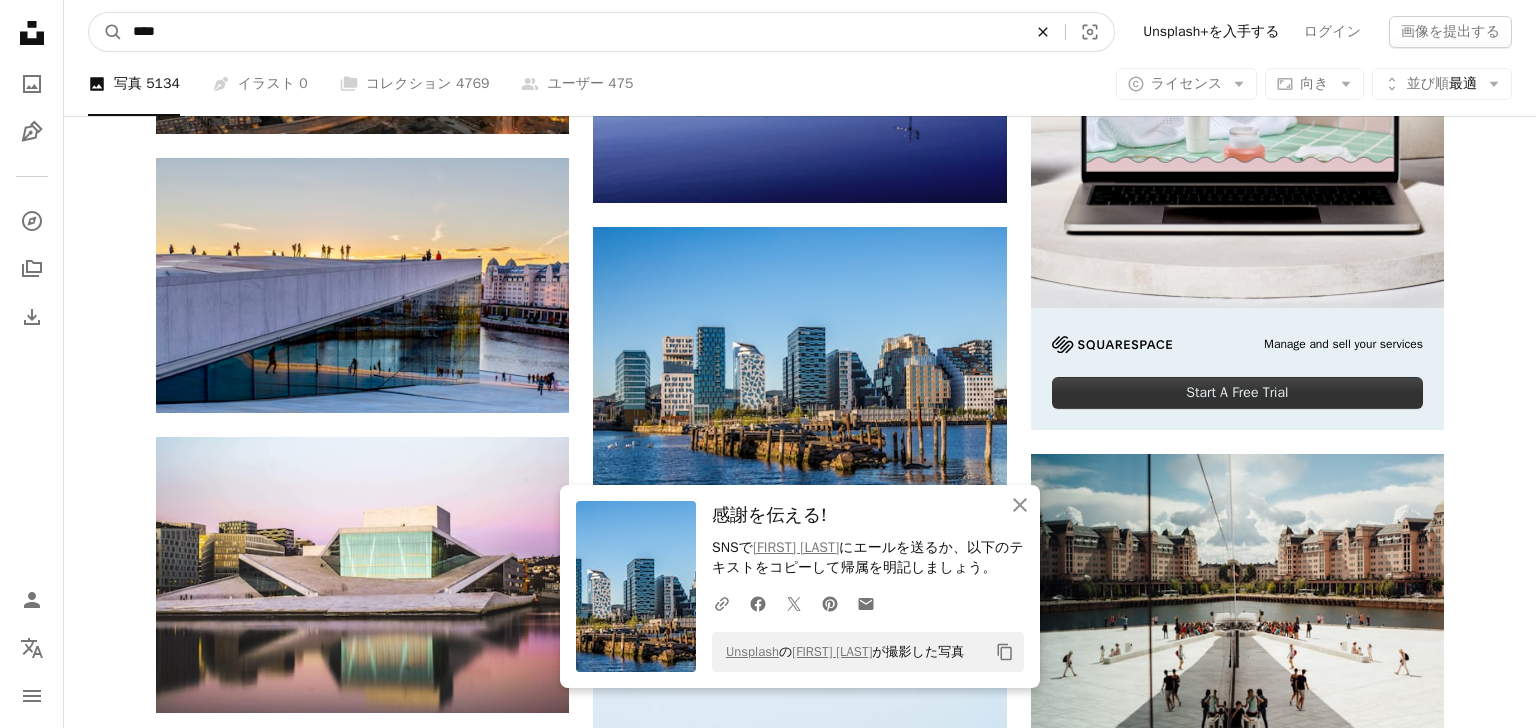 click on "An X shape" 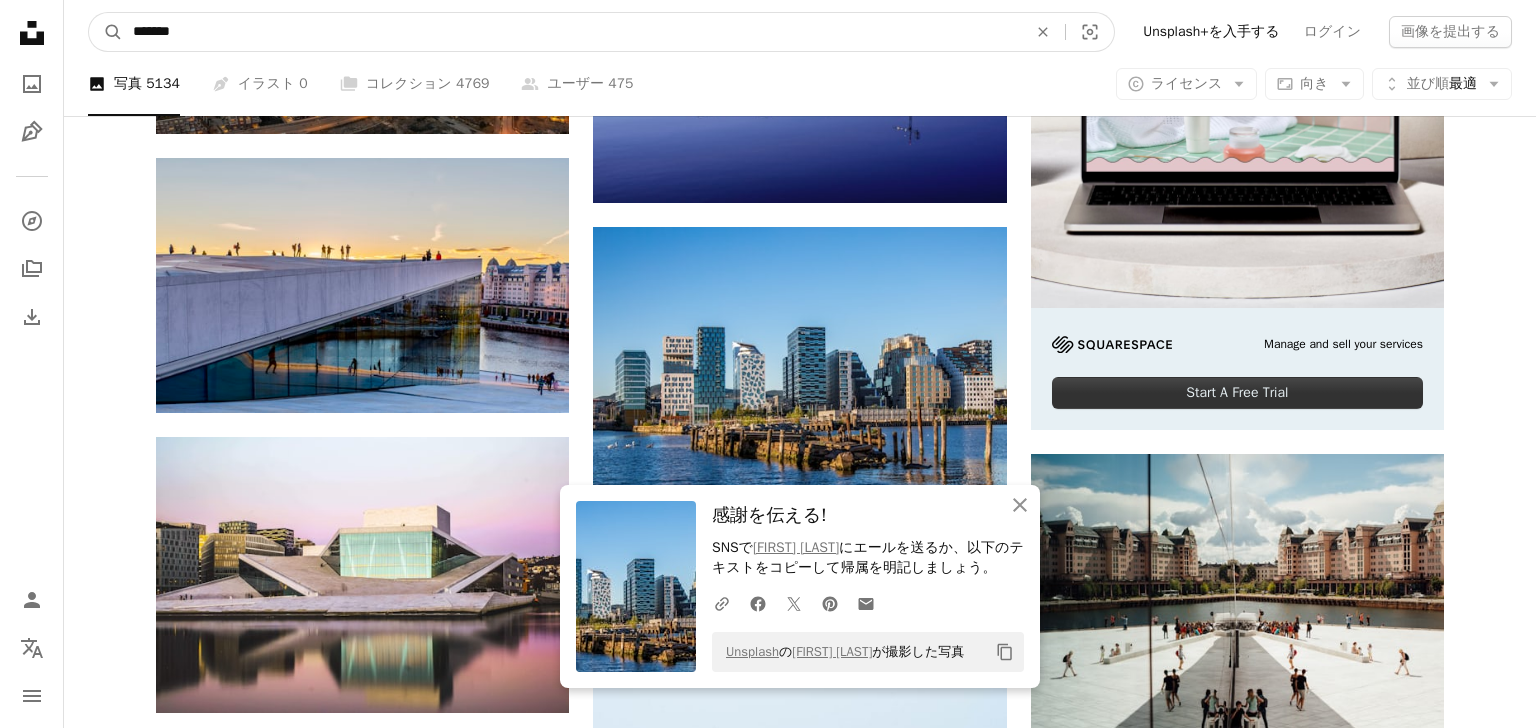 type on "**********" 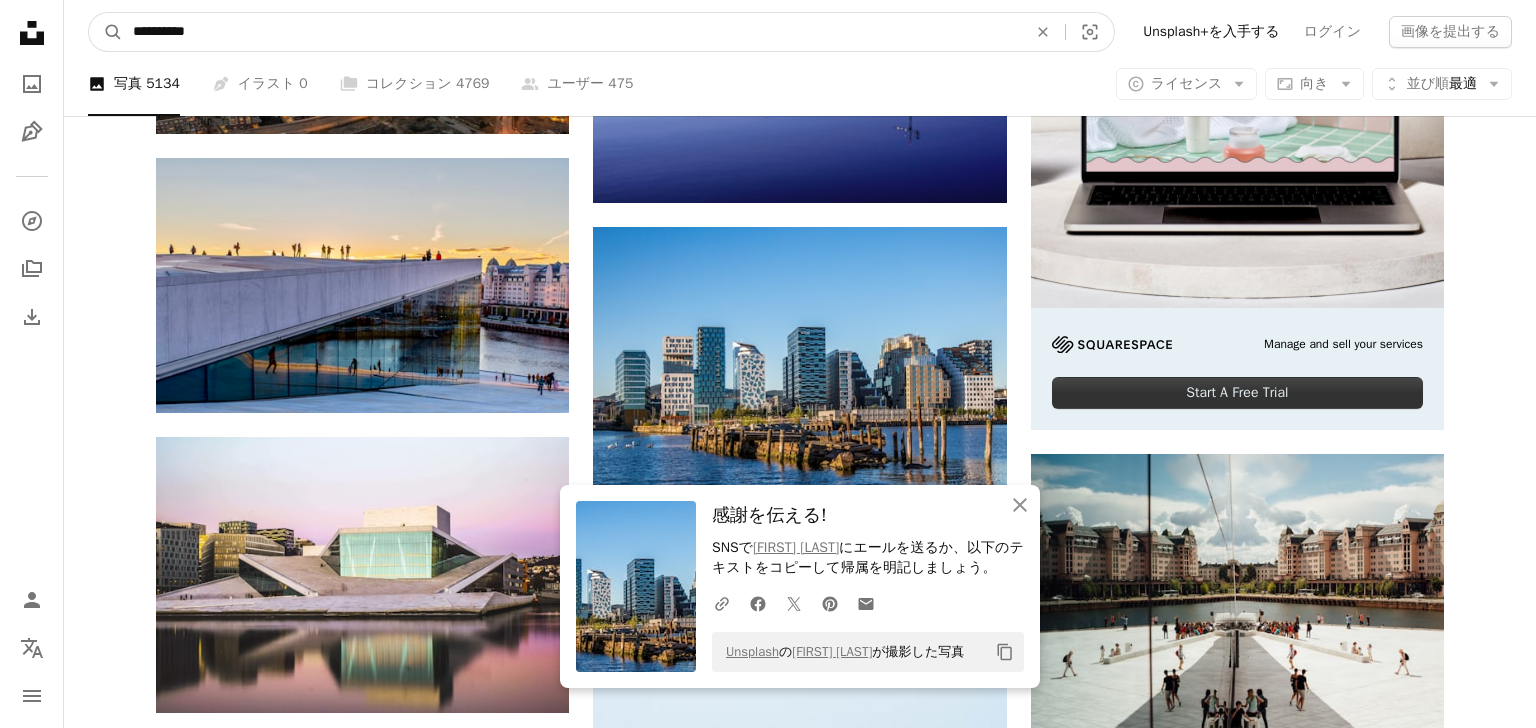 click on "A magnifying glass" at bounding box center [106, 32] 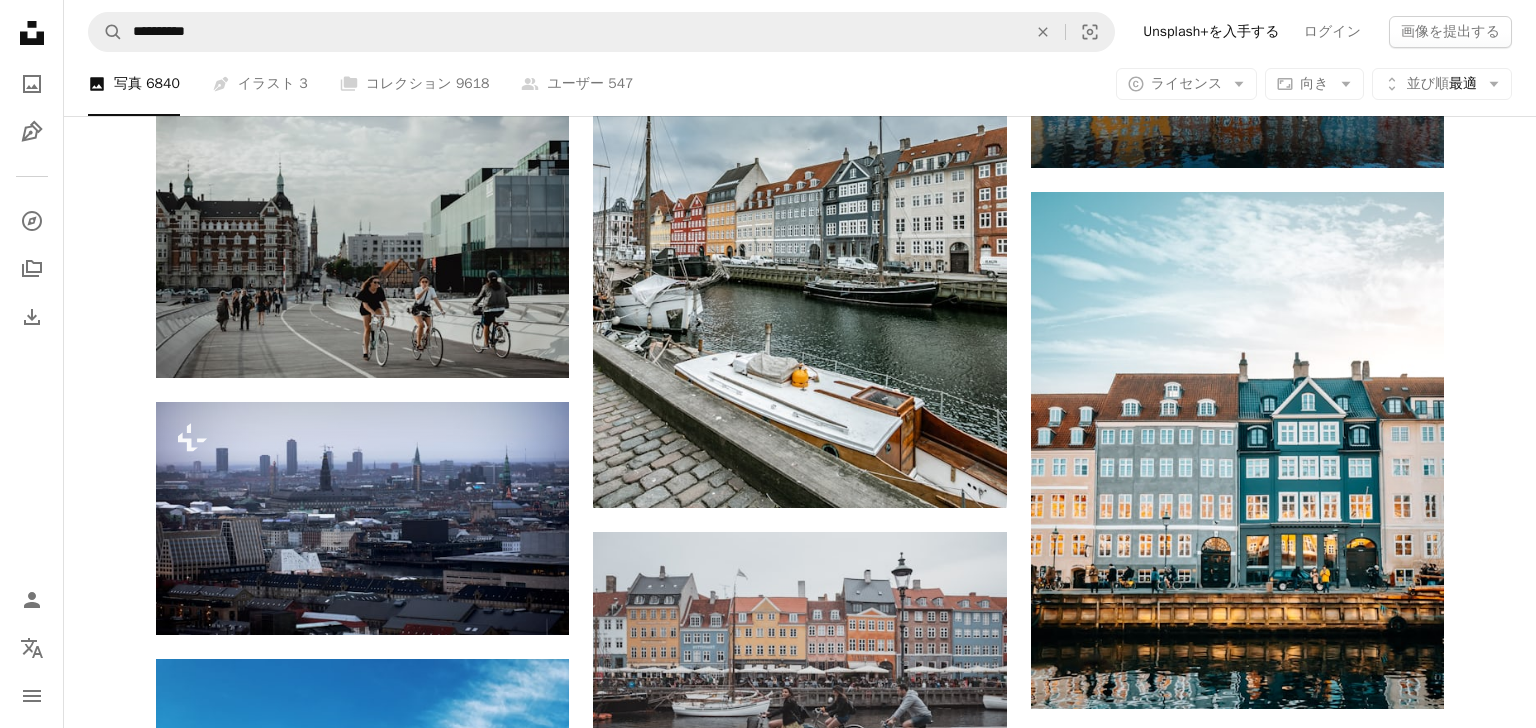 scroll, scrollTop: 2109, scrollLeft: 0, axis: vertical 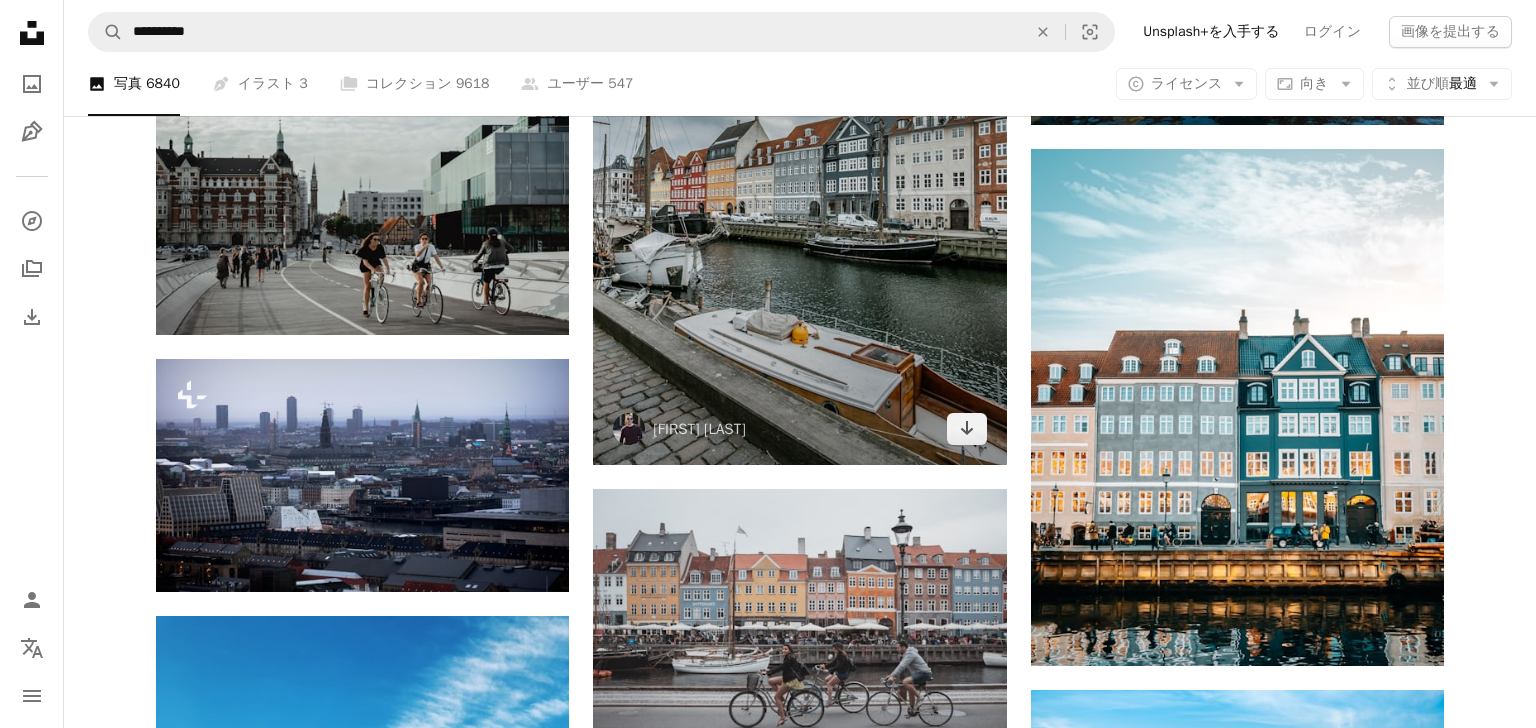 click at bounding box center [799, 206] 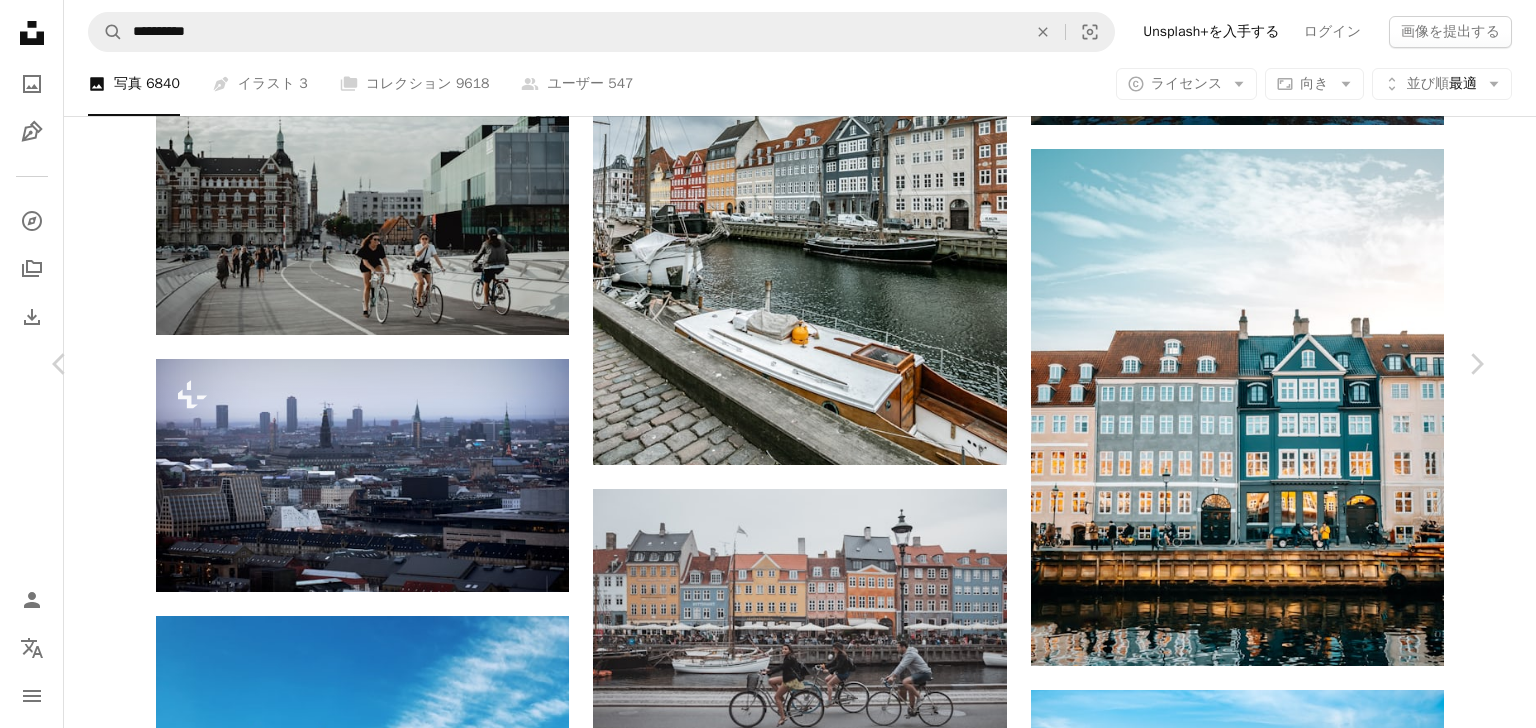 click on "An X shape Chevron left Chevron right [FIRST] [LAST] [USERNAME] [USERNAME] A heart A plus sign 画像を編集   Plus sign for Unsplash+ 無料ダウンロード Chevron down Zoom in 閲覧数 895,859 ダウンロード数 3,675 特集されたコレクション 写真 A forward-right arrow 共有 Info icon 情報 More Actions A map marker [CITY], [COUNTRY] Calendar outlined 2019年2月21日 に公開 Camera Canon, EOS 70D Safety Unsplashライセンス の下、無料で利用可能 壁紙 バックグラウンド 冬 川 可愛い コペンハーゲン 家 デンマーク ボート 暗い 帆船 運河 デンマーク語 ニューハウン 建物 都市 灰色 アーバン 舟 車 クリエイティブコモンズの写真 iStockでプレミアム関連写真を閲覧する  |  コード：UNSPLASH20で20%オフ iStockでもっと見る  ↗ 関連イメージ A heart A plus sign [FIRST] [LAST] 案件受付中 A checkmark inside of a circle Arrow pointing down Plus sign for Unsplash+ A heart A plus sign" at bounding box center (768, 2533) 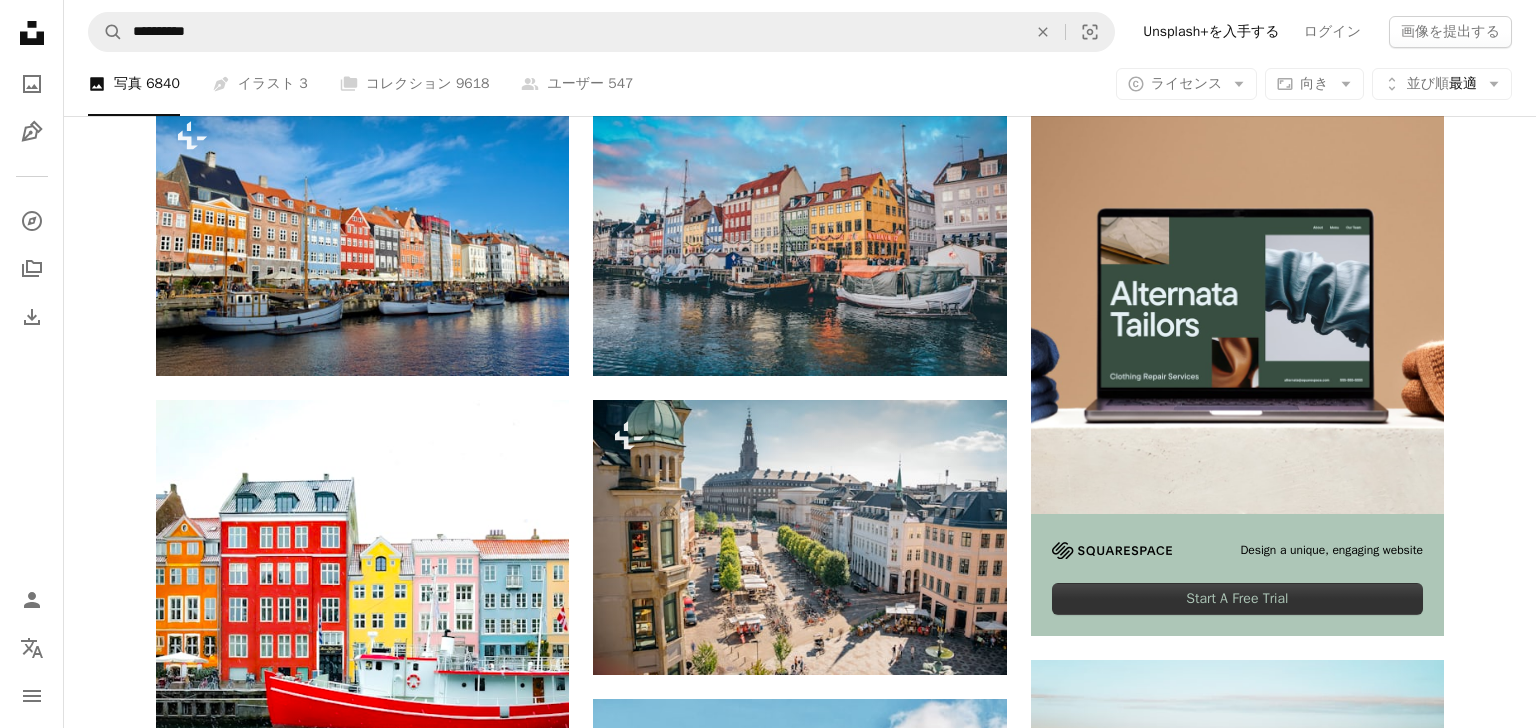 scroll, scrollTop: 434, scrollLeft: 0, axis: vertical 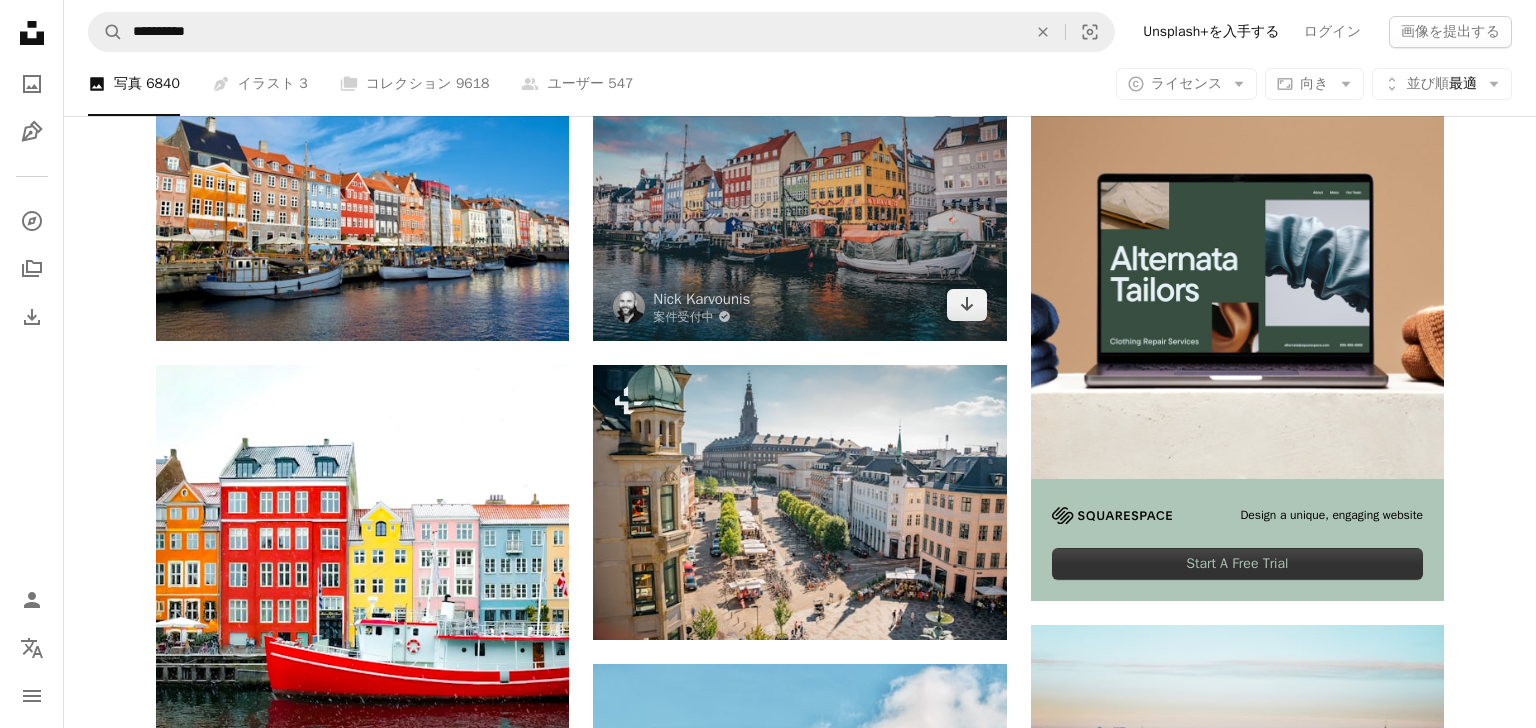 click at bounding box center [799, 202] 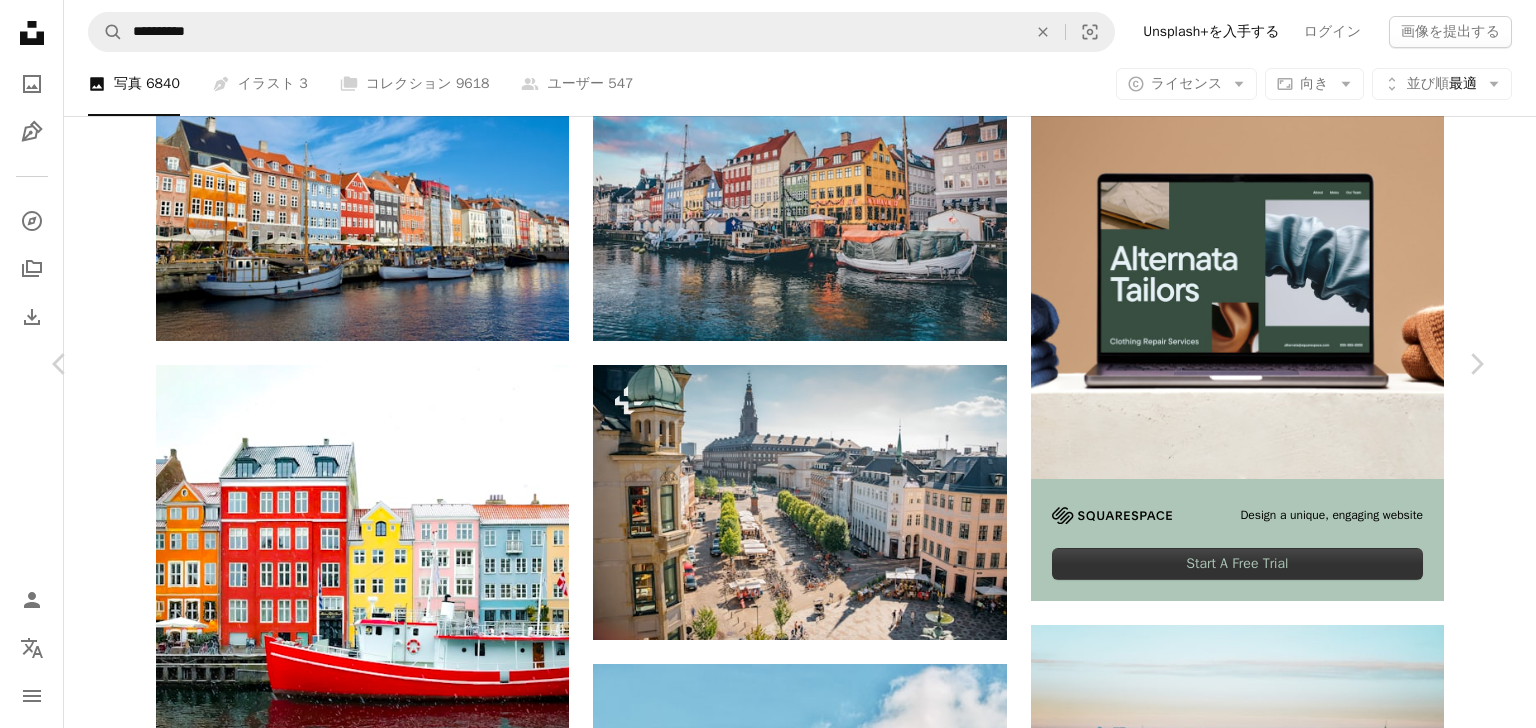 click on "無料ダウンロード" at bounding box center [1273, 7275] 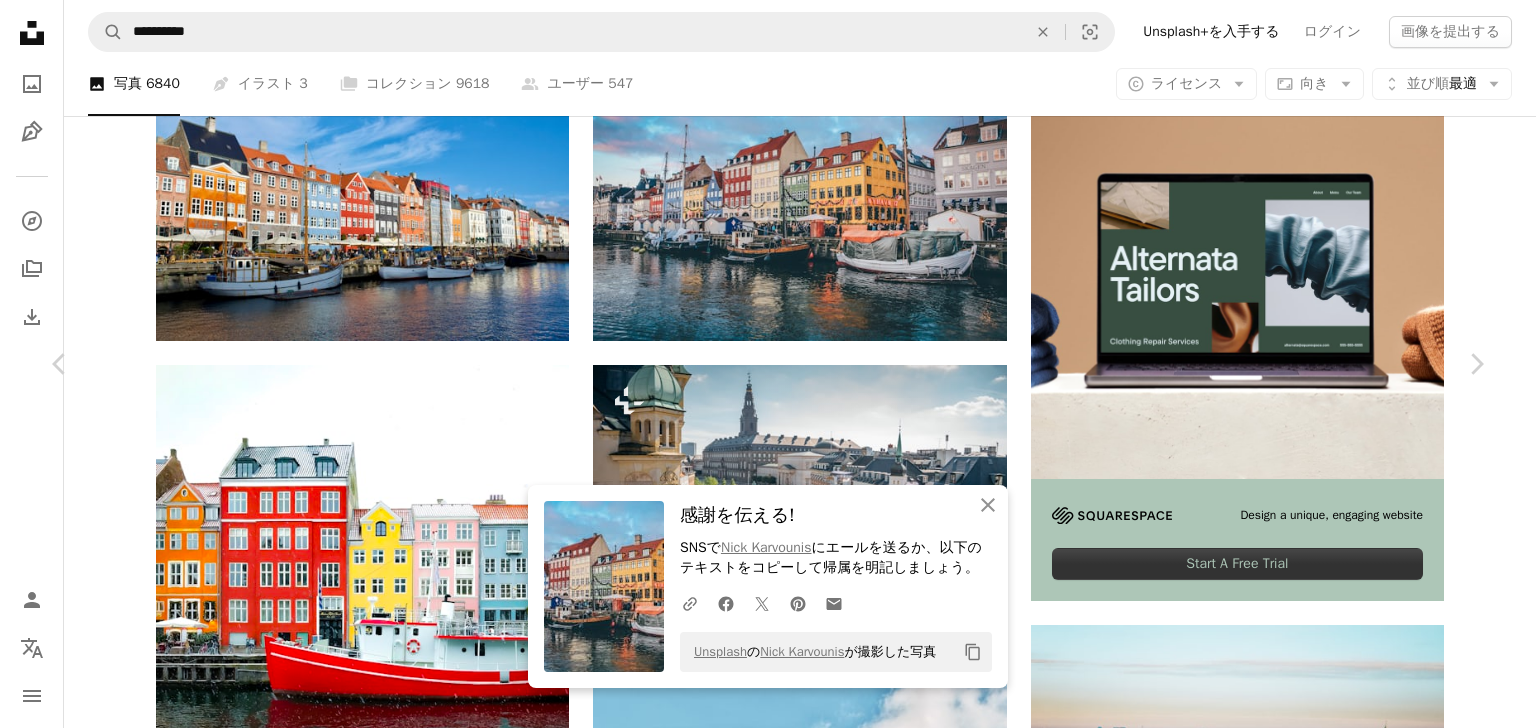 click on "An X shape Chevron left Chevron right An X shape 閉じる 感謝を伝える! SNSで [FIRST] [LAST] にエールを送るか、以下のテキストをコピーして帰属を明記しましょう。 A URL sharing icon (chains) Facebook icon X (formerly Twitter) icon An envelope Unsplash の [FIRST] [LAST] が撮影した写真
Copy content [FIRST] [LAST] 案件受付中 A checkmark inside of a circle A heart A plus sign 画像を編集   Plus sign for Unsplash+ 無料ダウンロード Chevron down Zoom in 閲覧数 7,468,473 ダウンロード数 80,434 特集されたコレクション 写真 A forward-right arrow 共有 Info icon 情報 More Actions A map marker [CITY], [COUNTRY] Calendar outlined 2017年12月19日 に公開 Camera Canon, EOS 5D Mark III Safety Unsplashライセンス の下、無料で利用可能 建物 海 建築 川 舟 反射 コペンハーゲン デンマーク ボート 港 運河 ニューハウン 都市 アーバン 運輸 ヨット 屋外 港" at bounding box center (768, 7592) 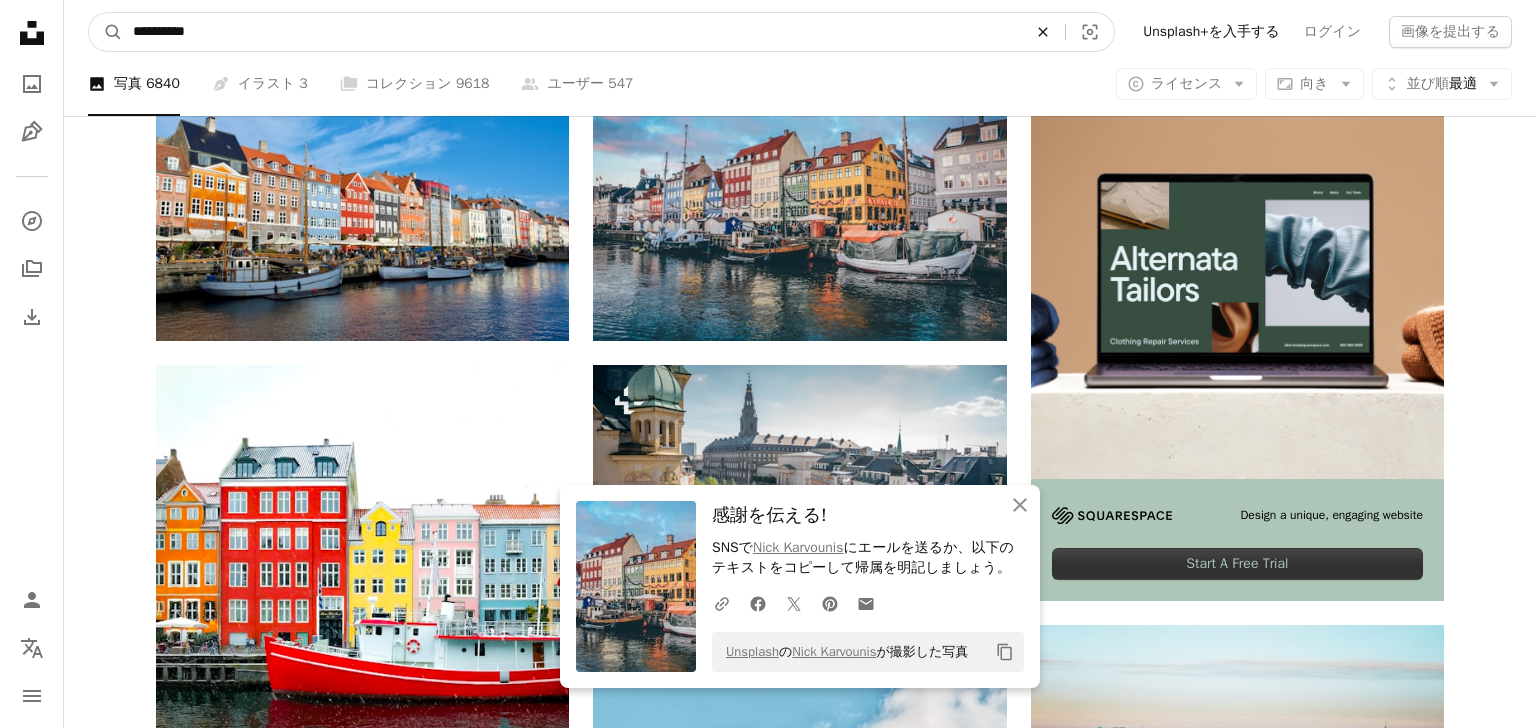 click 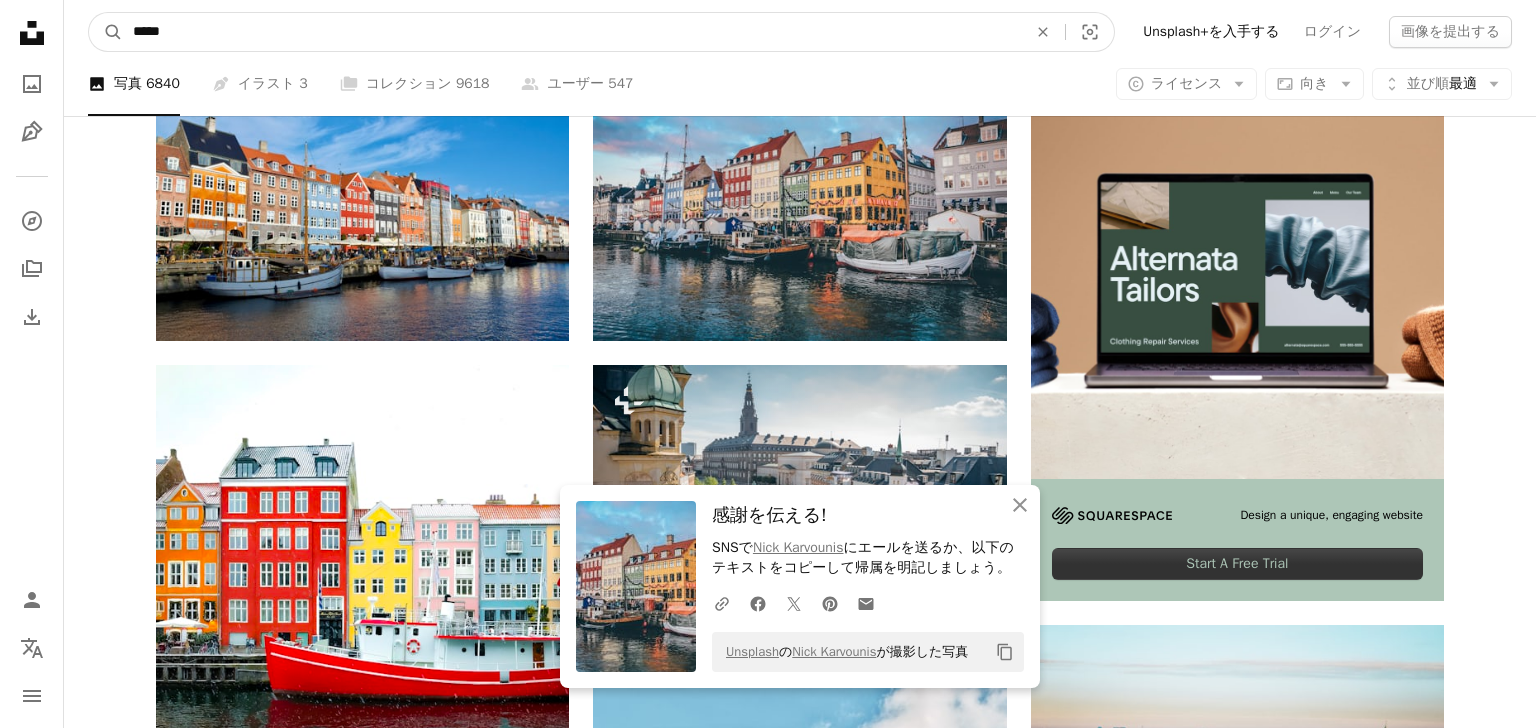 type on "******" 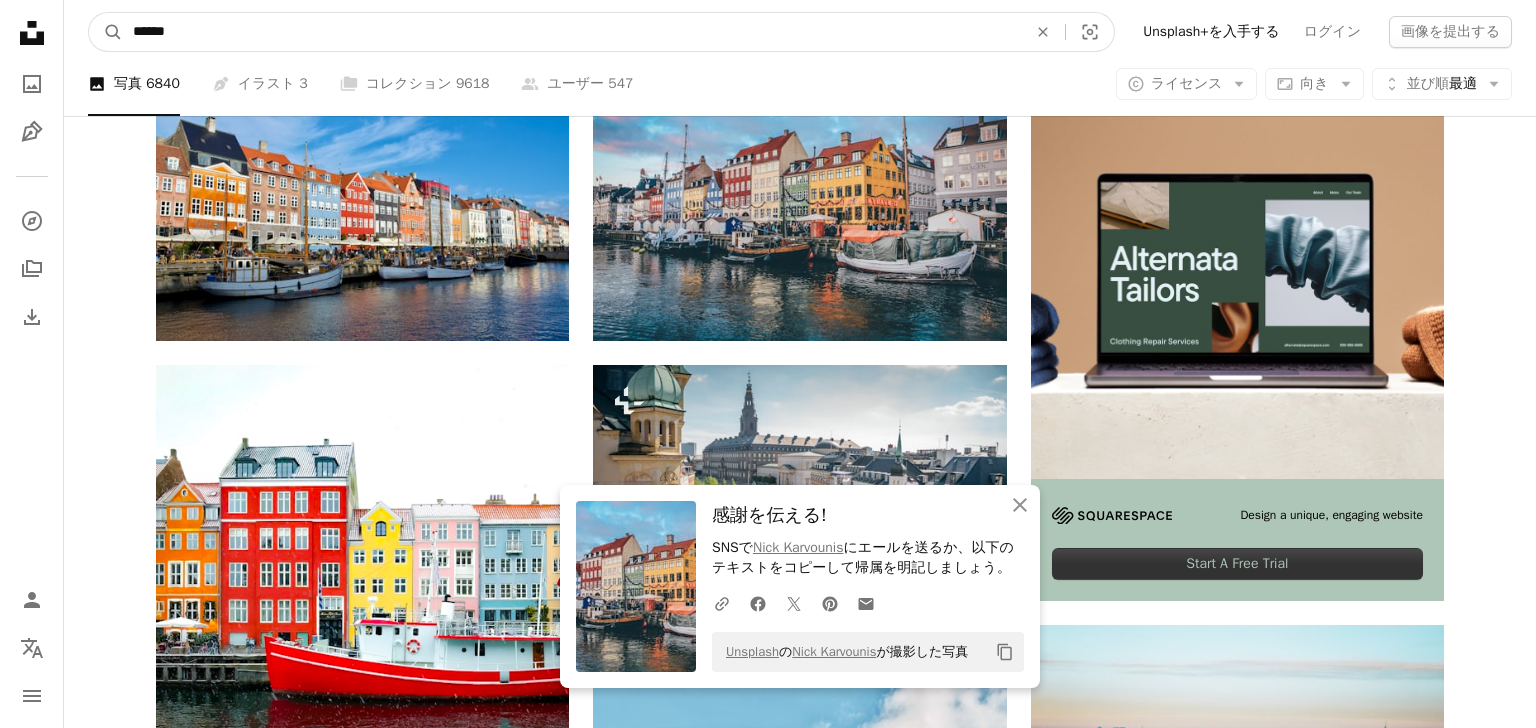 click on "A magnifying glass" at bounding box center [106, 32] 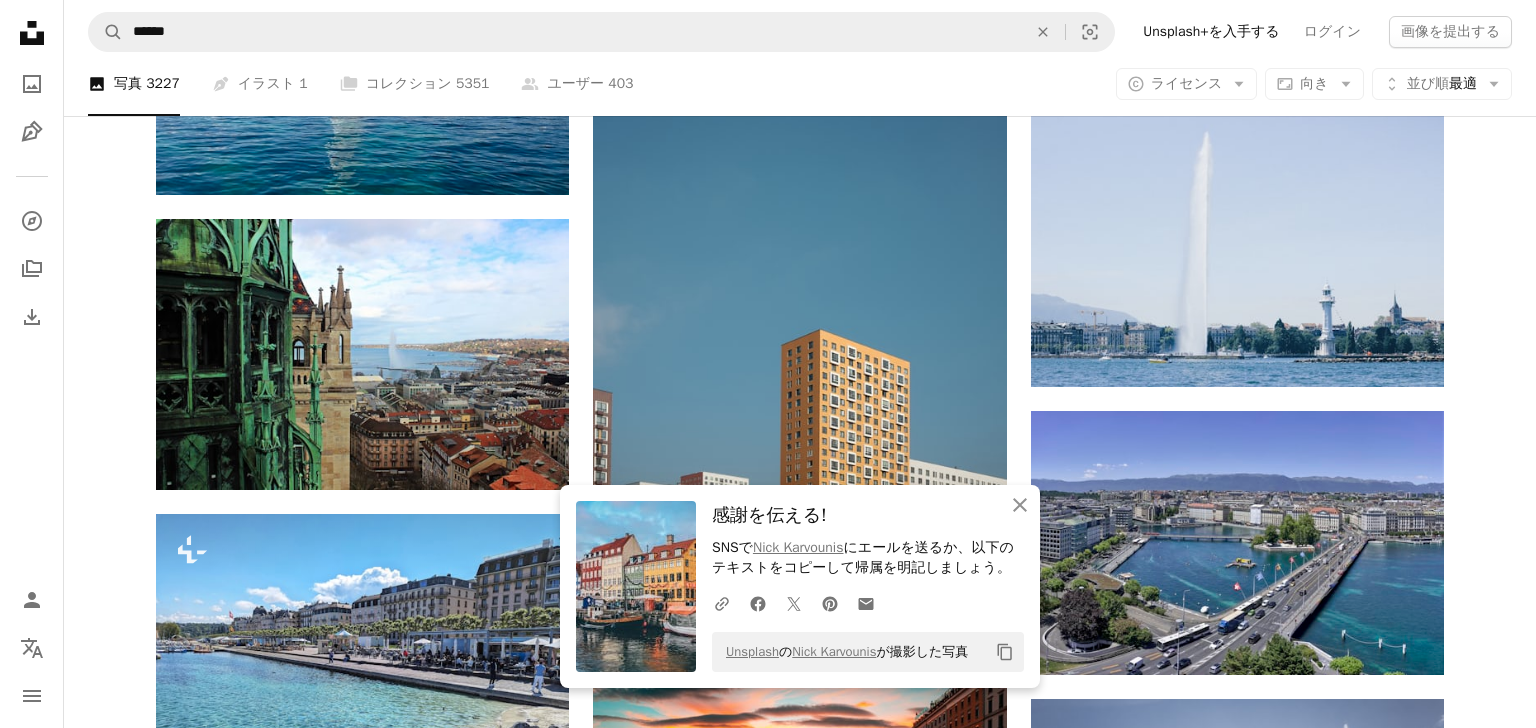 scroll, scrollTop: 956, scrollLeft: 0, axis: vertical 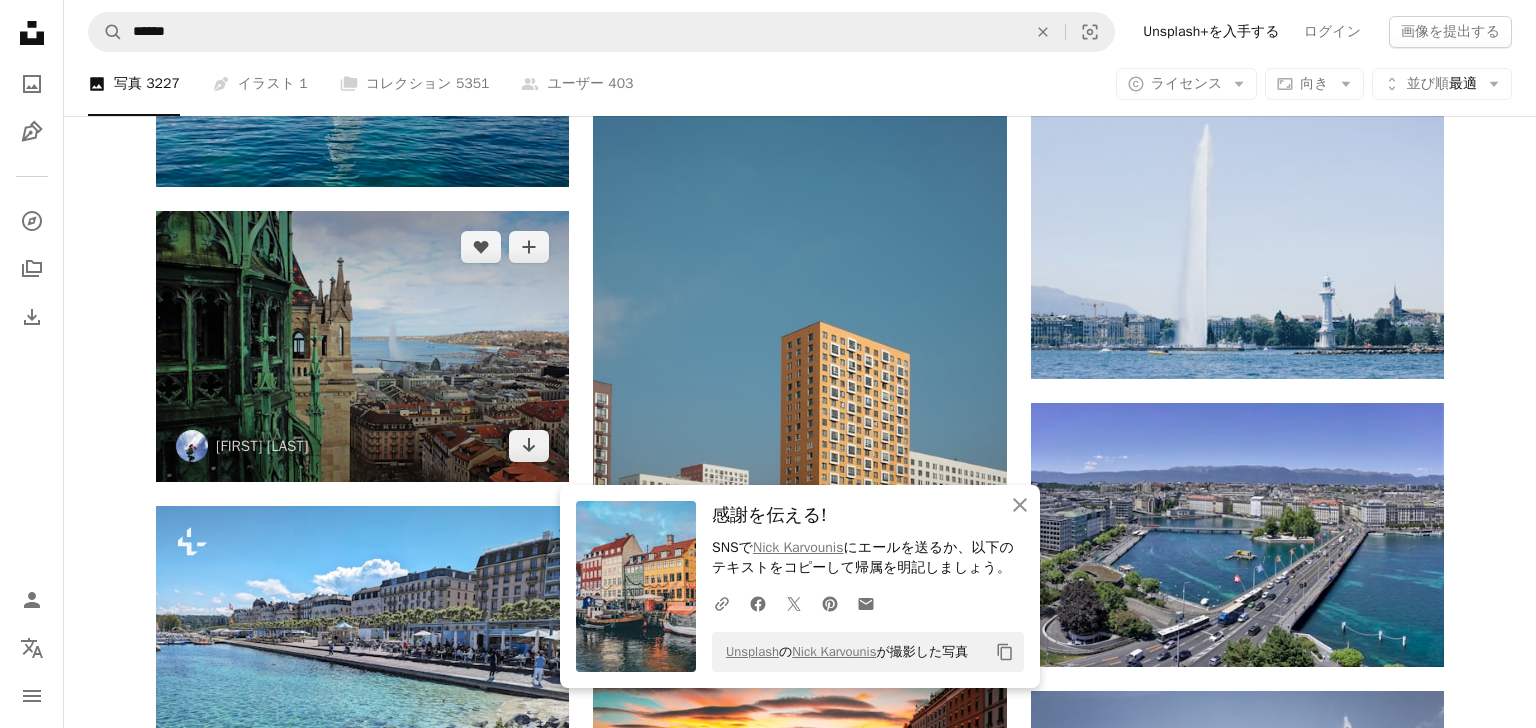 click at bounding box center (362, 346) 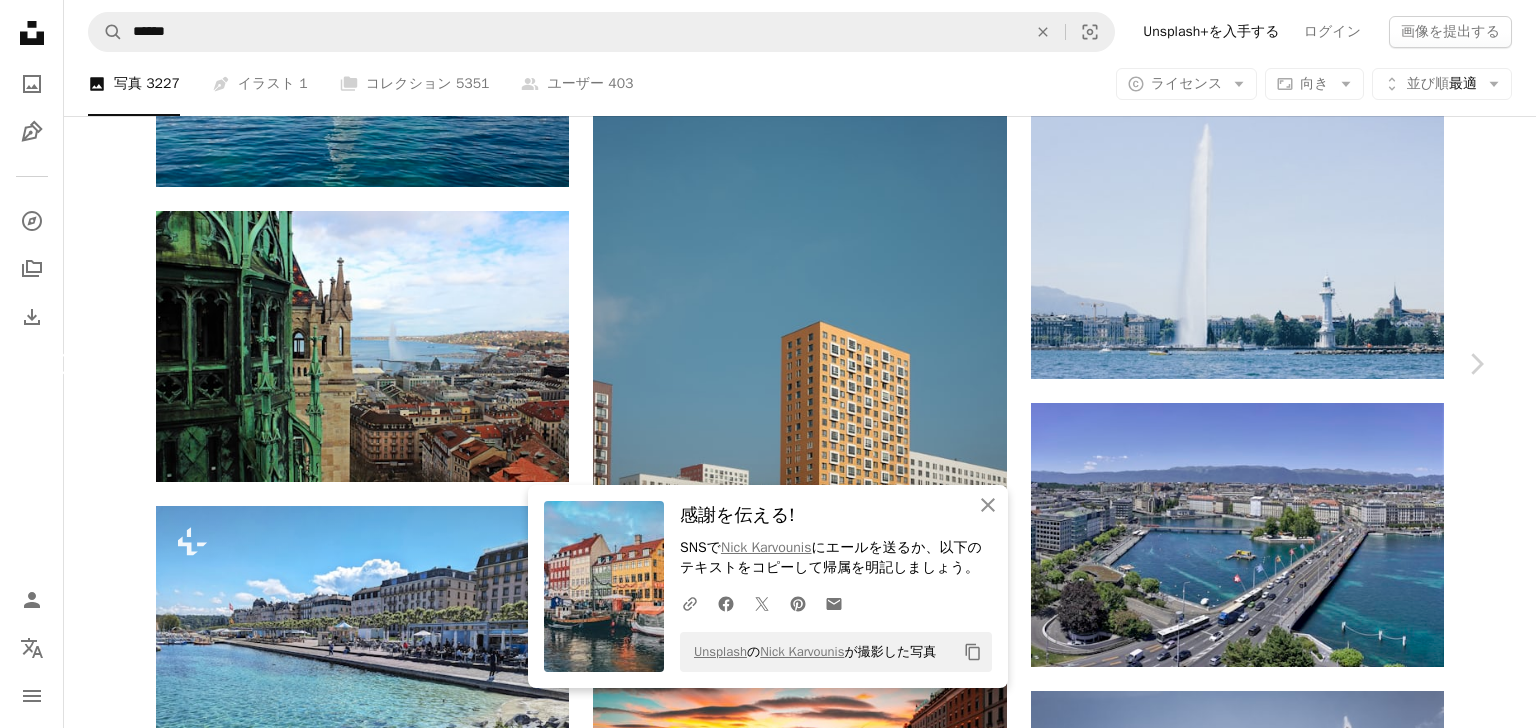click on "Chevron left" at bounding box center (60, 364) 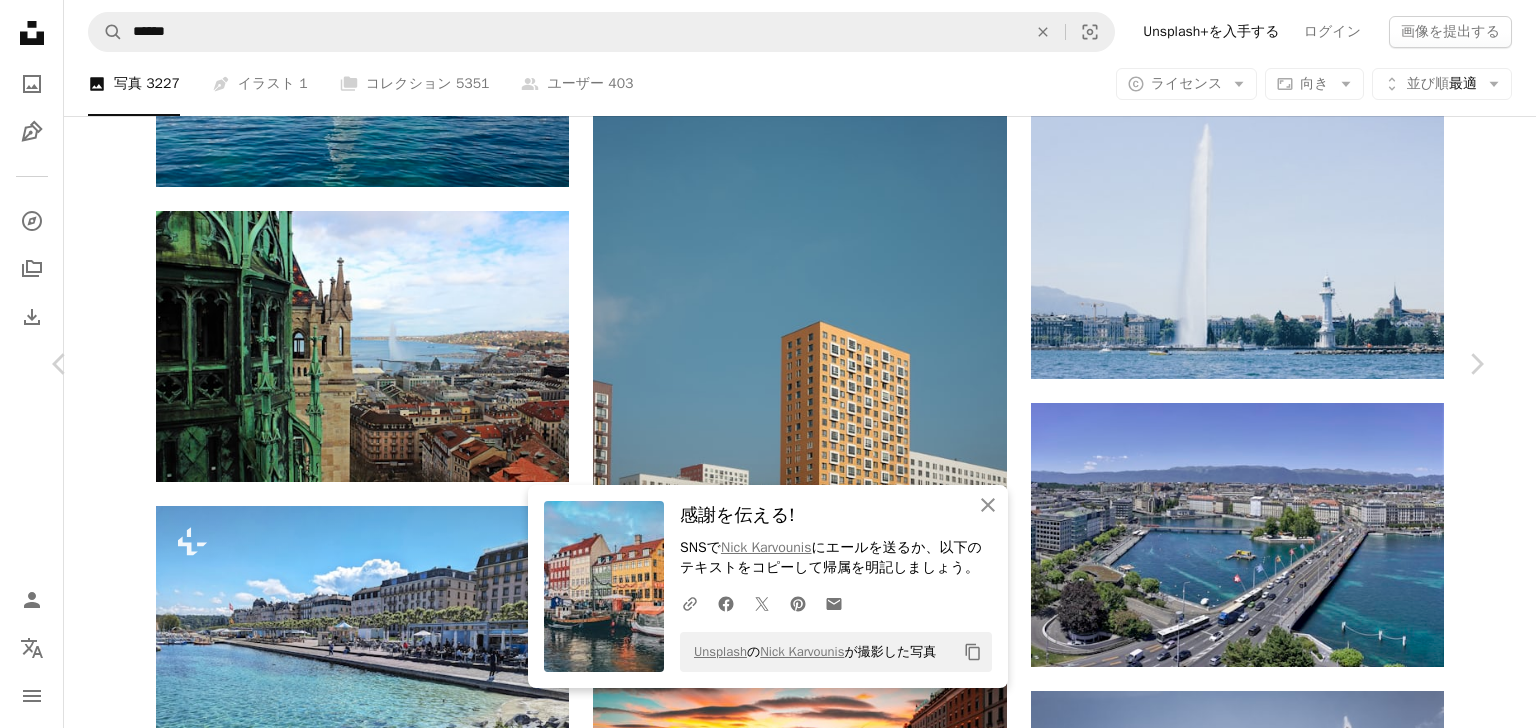 click on "An X shape Chevron left Chevron right An X shape 閉じる 感謝を伝える! SNSで [FIRST] [LAST] にエールを送るか、以下のテキストをコピーして帰属を明記しましょう。 A URL sharing icon (chains) Facebook icon X (formerly Twitter) icon Pinterest icon An envelope Unsplash の [FIRST] [LAST] が撮影した写真
Copy content [FIRST] [LAST] 案件受付中 A checkmark inside of a circle A heart A plus sign 画像を編集   Plus sign for Unsplash+ 無料ダウンロード Chevron down Zoom in 閲覧数 53,813 ダウンロード数 1,055 A forward-right arrow 共有 Info icon 情報 More Actions A map marker [CITY], [COUNTRY] Calendar outlined 2022年8月18日 に公開 Camera SONY, ILCE-7M2 Safety Unsplashライセンス の下、無料で利用可能 スイス 湖 舟 スイス人 ジュネーブ スプレー ソニー 人間 青い 灰色 車 運輸 屋外 ボート クリエイティブコモンズの写真 iStockでプレミアム関連写真を閲覧する  |   ↗" at bounding box center [768, 4057] 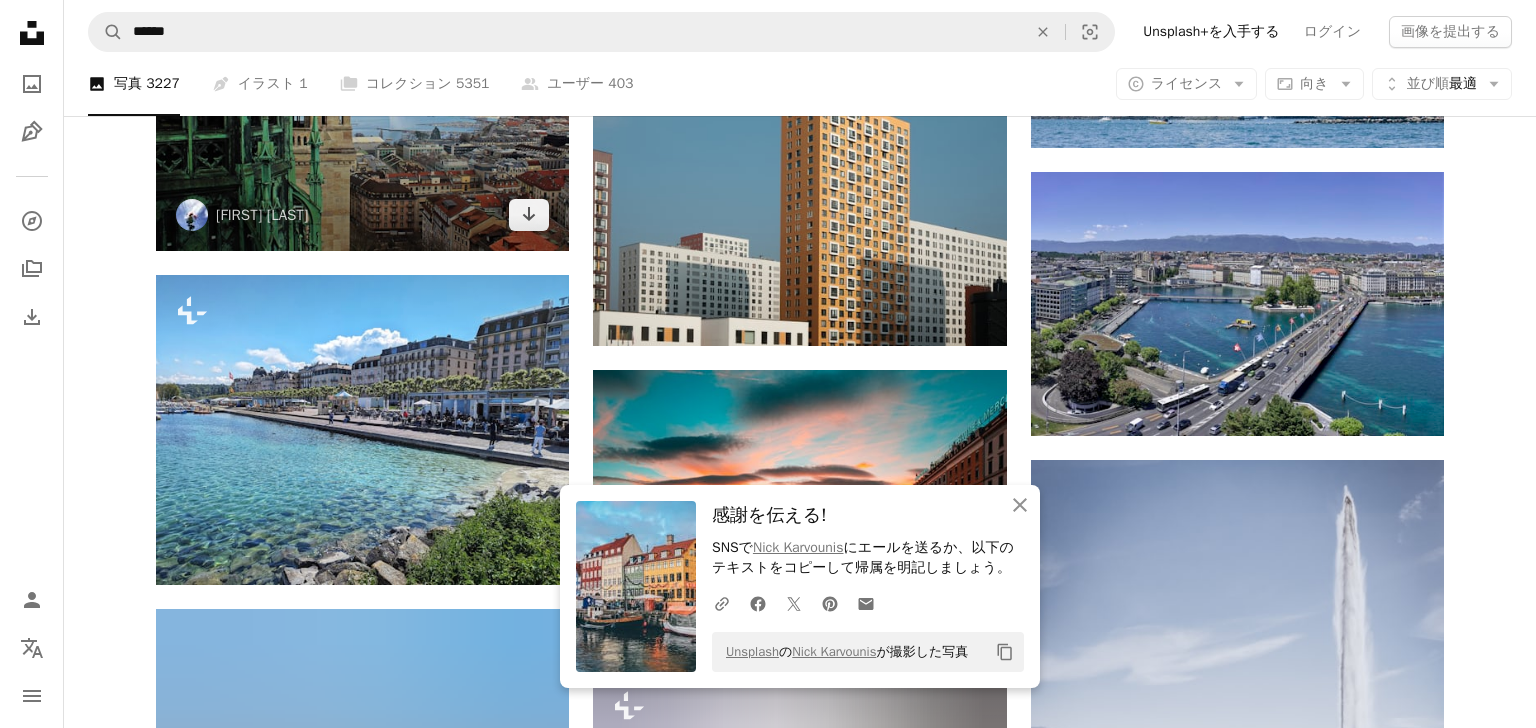 scroll, scrollTop: 1304, scrollLeft: 0, axis: vertical 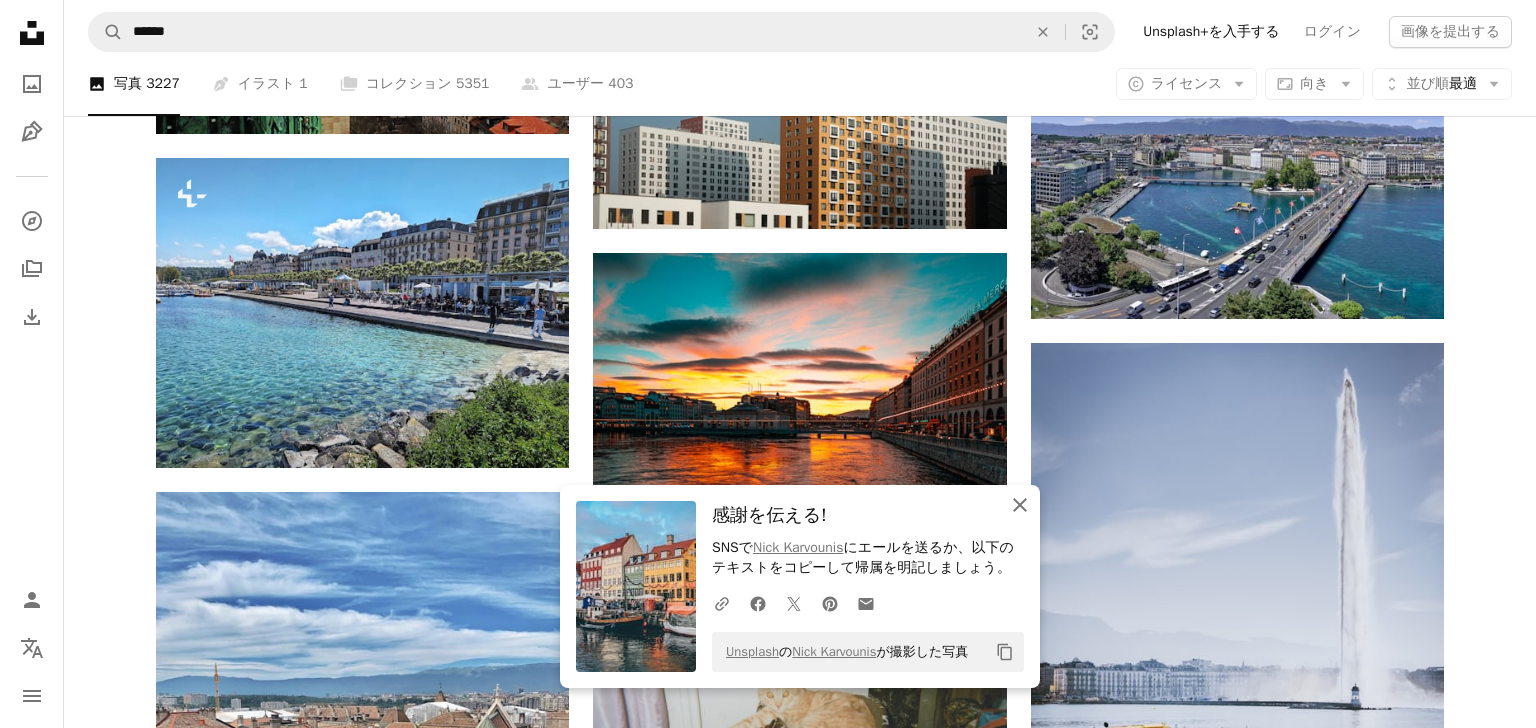 click on "An X shape" 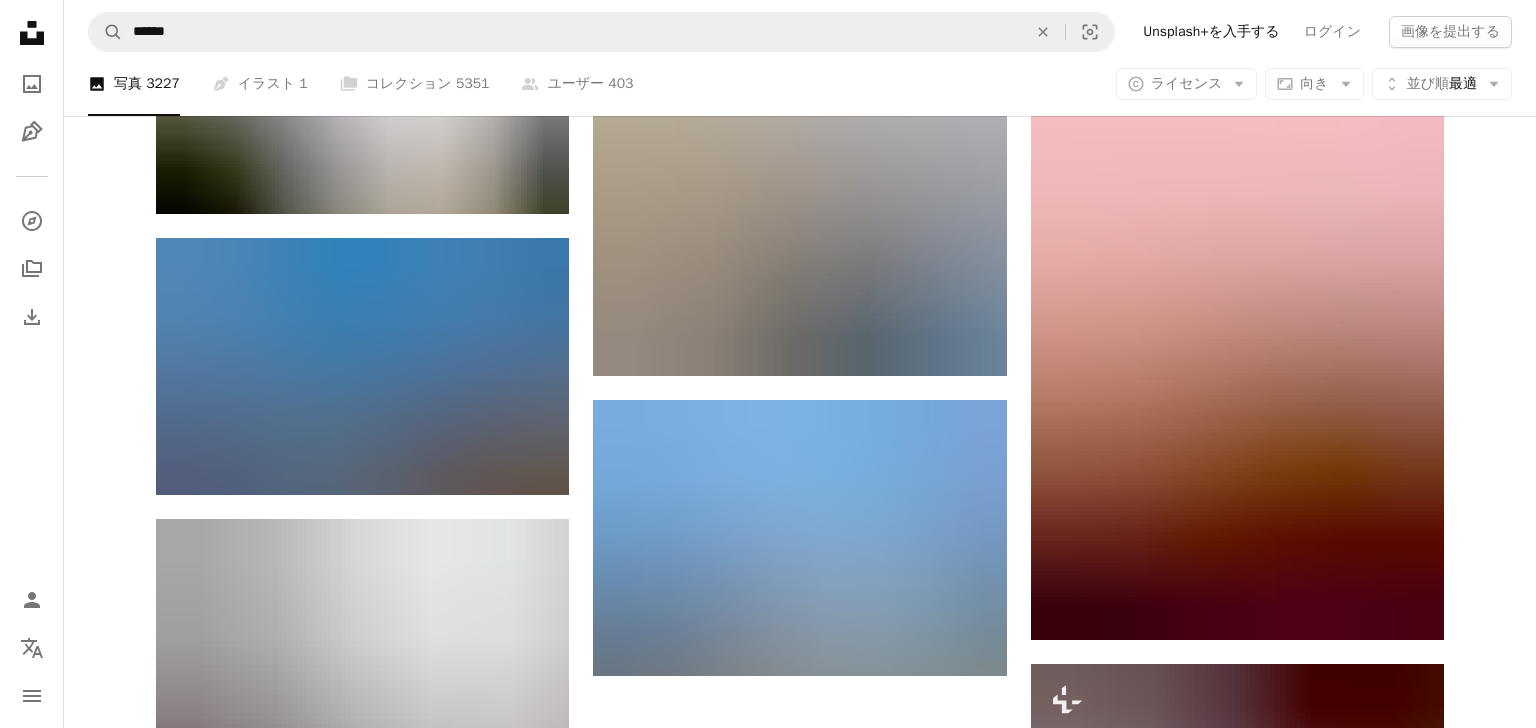scroll, scrollTop: 2408, scrollLeft: 0, axis: vertical 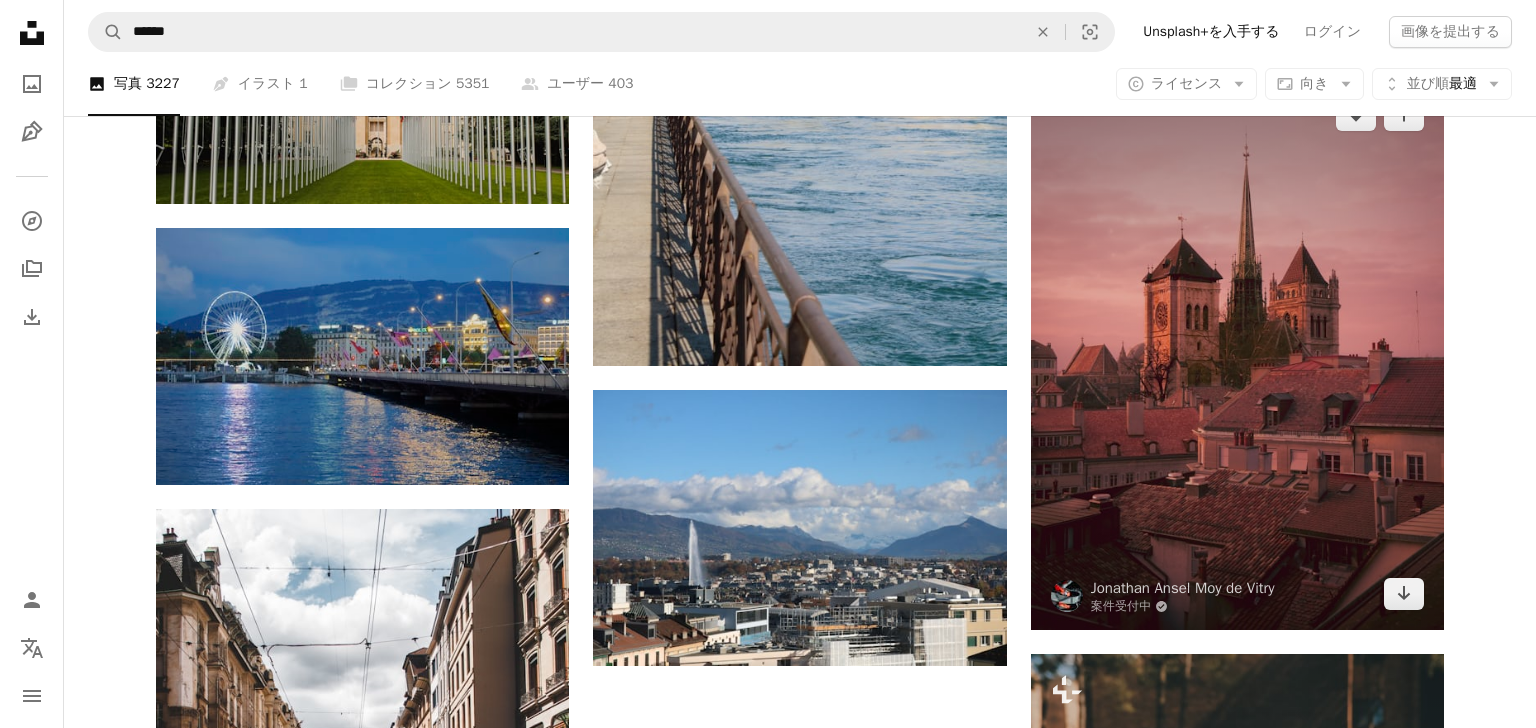 click at bounding box center [1237, 354] 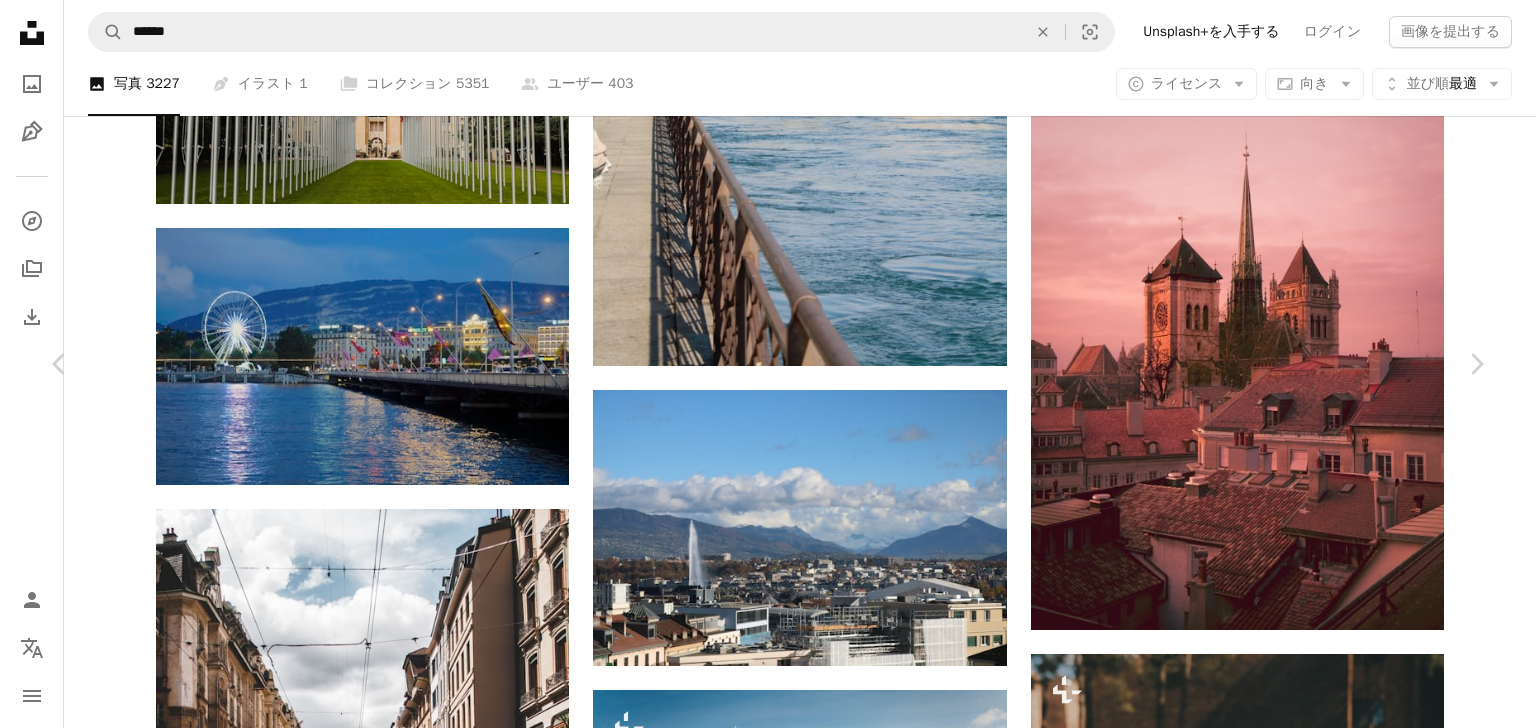 click on "An X shape Chevron left Chevron right [FIRST] [LAST] 案件受付中 A checkmark inside of a circle A heart A plus sign 画像を編集   Plus sign for Unsplash+ 無料ダウンロード Chevron down Zoom in 閲覧数 116,620 ダウンロード数 1,562 A forward-right arrow 共有 Info icon 情報 More Actions A map marker [STREET], [CITY], [COUNTRY] Calendar outlined 2021年6月10日 に公開 Camera SONY, ILCE-7SM3 Safety Unsplashライセンス の下、無料で利用可能 大聖堂 ジュネーブ 建物 都市 建築 灰色 スイス アーバン 都市 屋根 塔 時計台 メトロポリス 尖塔 尖塔 瓦屋根 無料ストックフォト iStockでプレミアム関連写真を閲覧する  |  コード：UNSPLASH20で20%オフ iStockでもっと見る  ↗ 関連イメージ A heart A plus sign [USERNAME] 案件受付中 A checkmark inside of a circle Arrow pointing down Plus sign for Unsplash+ A heart A plus sign [FIRST] [LAST] Unsplash+ 向け A lock" at bounding box center (768, 5421) 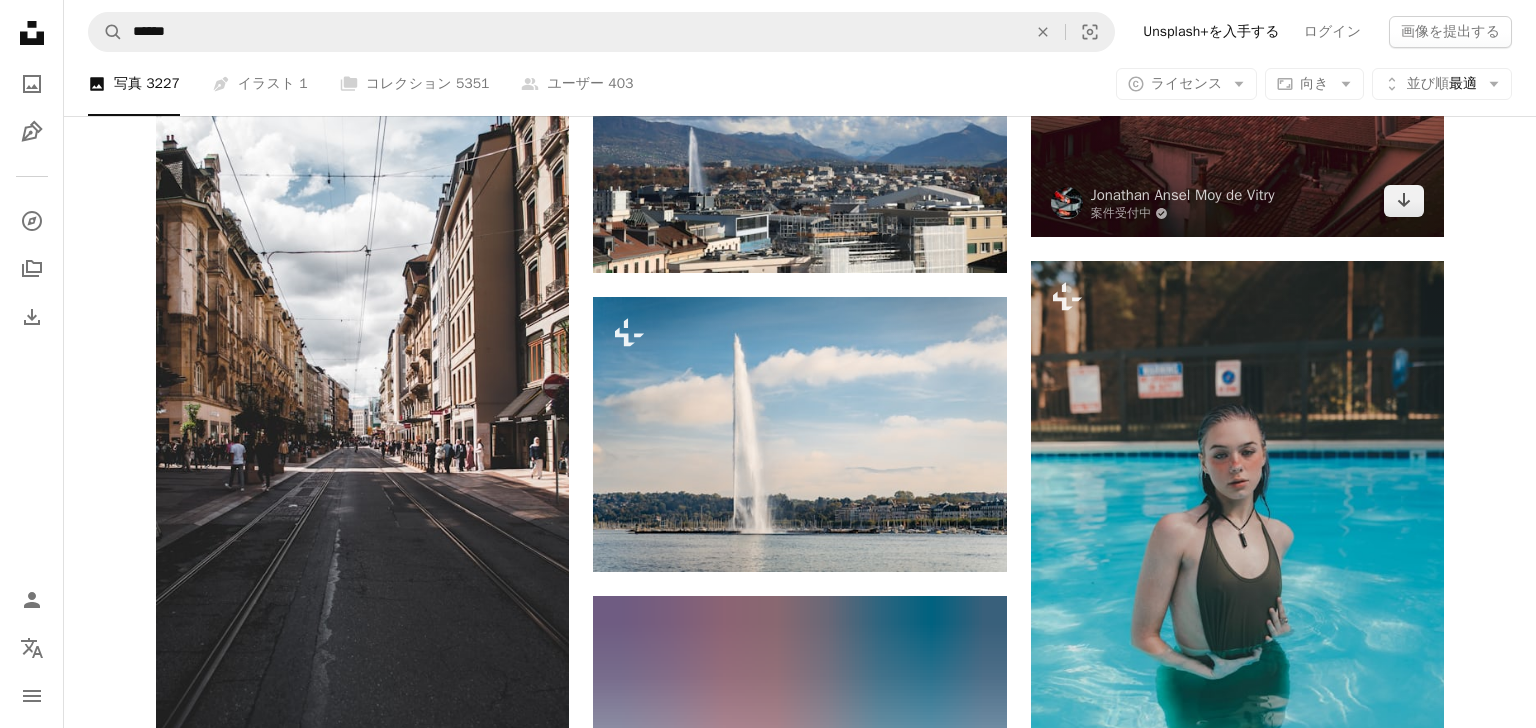scroll, scrollTop: 2752, scrollLeft: 0, axis: vertical 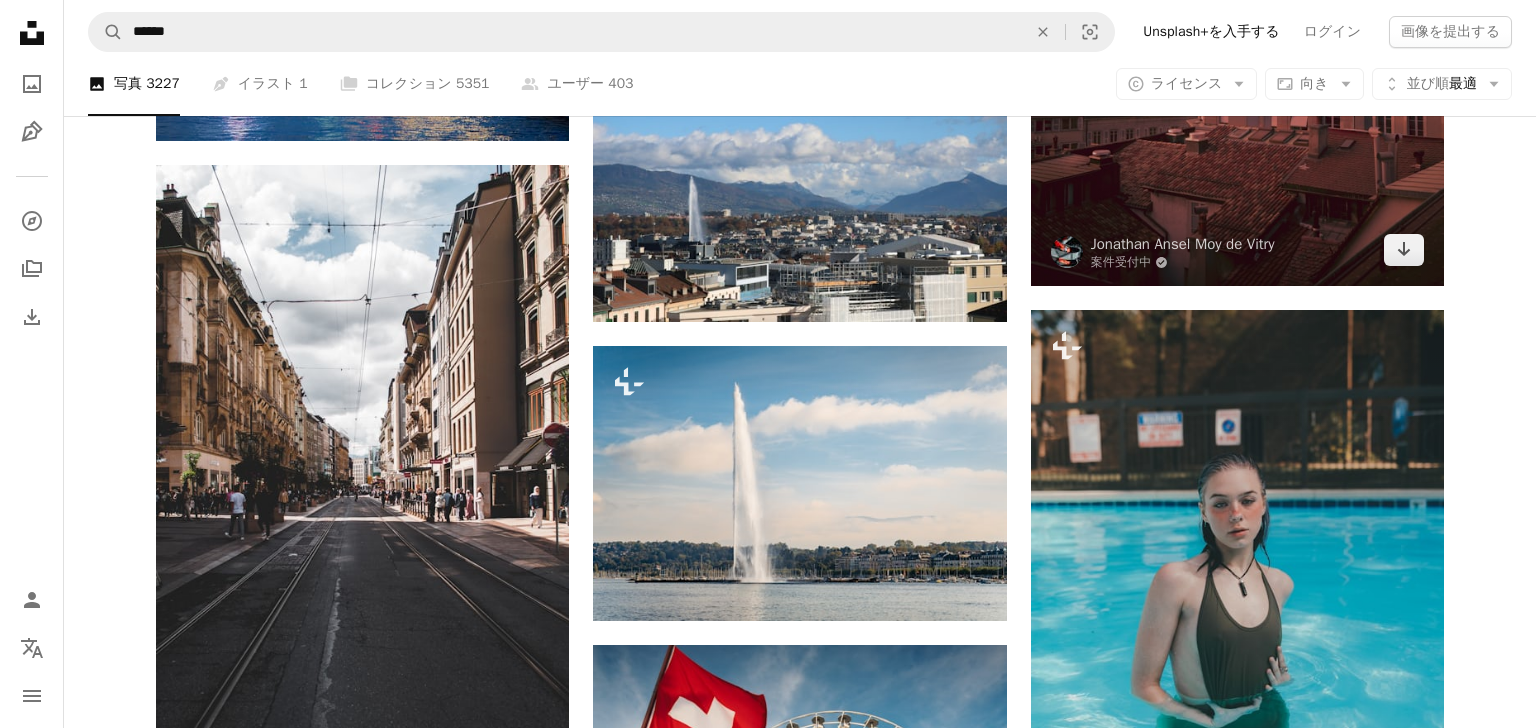 click at bounding box center [1237, 10] 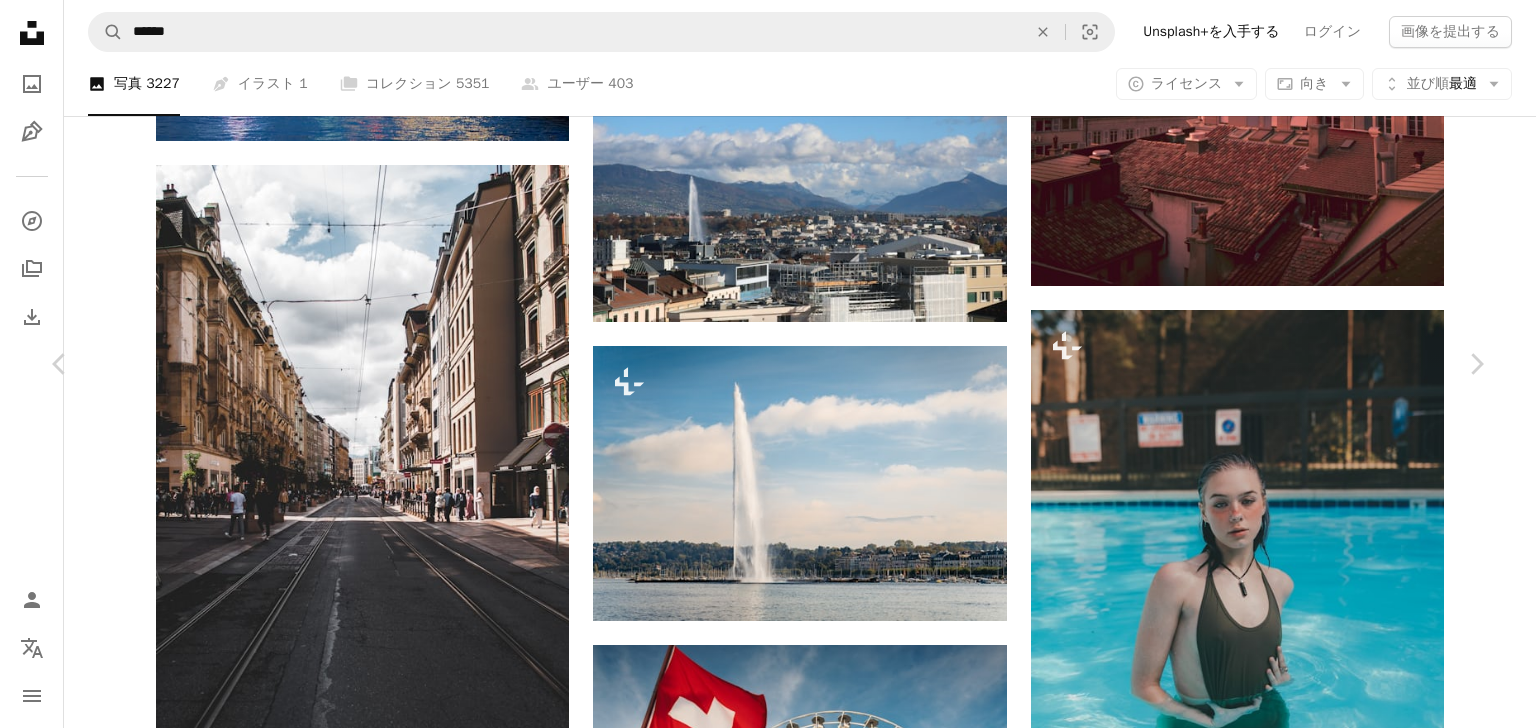 click on "無料ダウンロード" at bounding box center [1273, 4760] 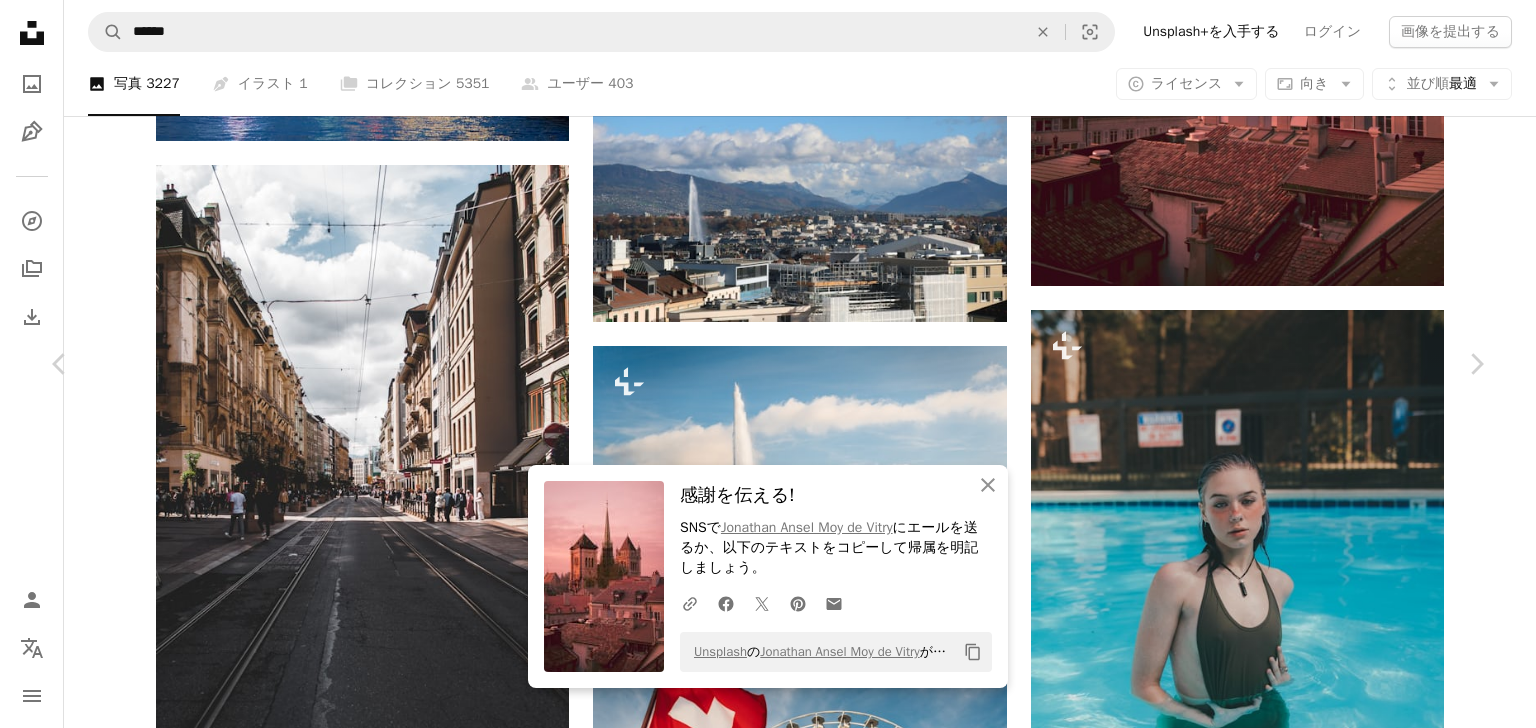 click on "Zoom in" at bounding box center [760, 5091] 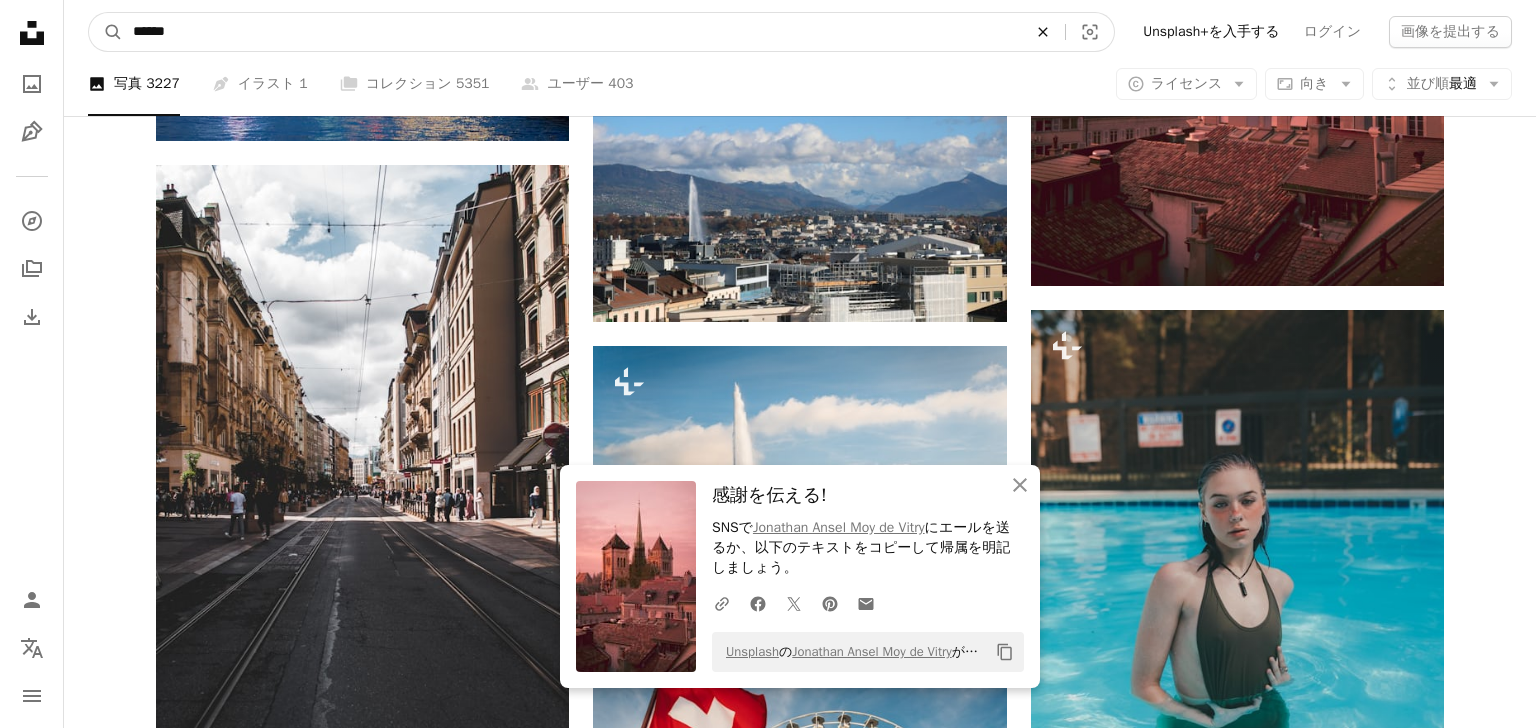 click on "An X shape" 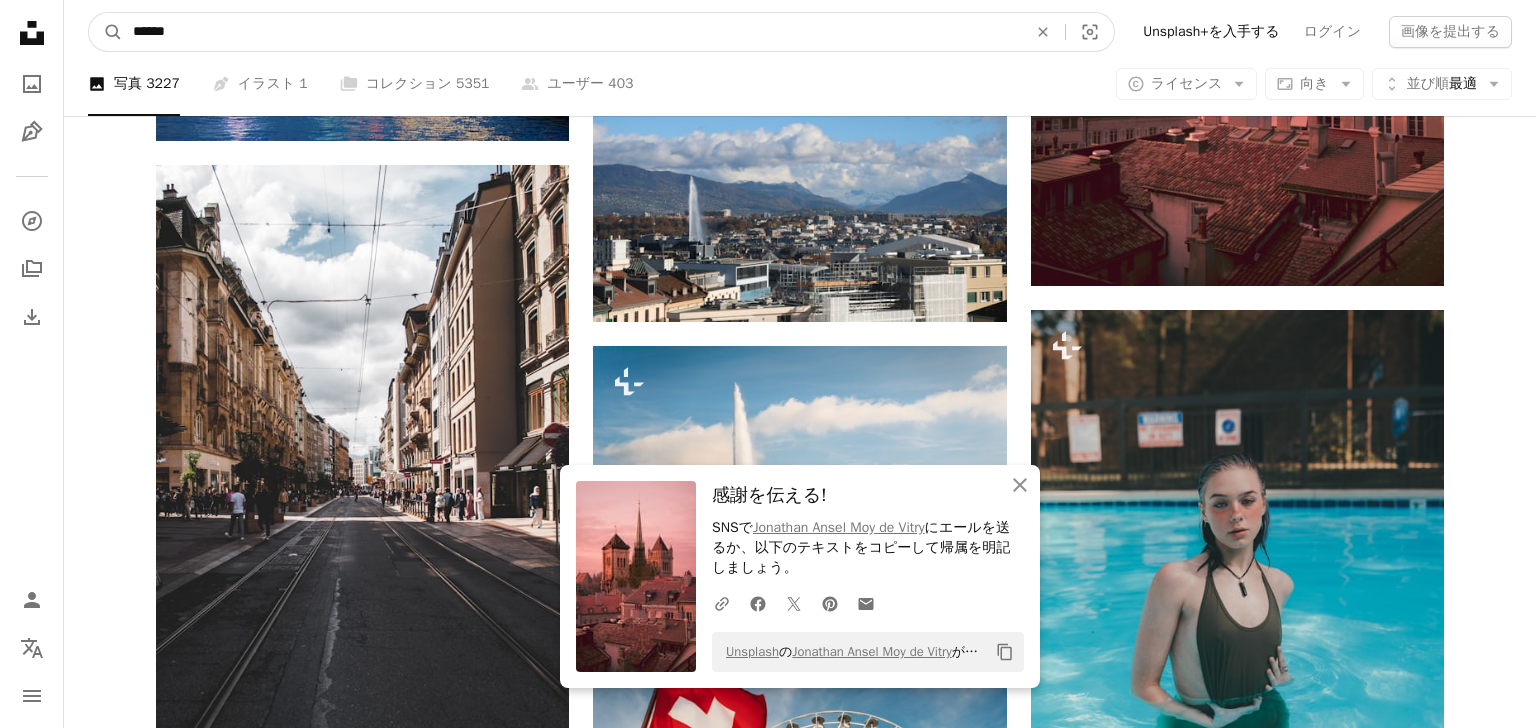 type on "******" 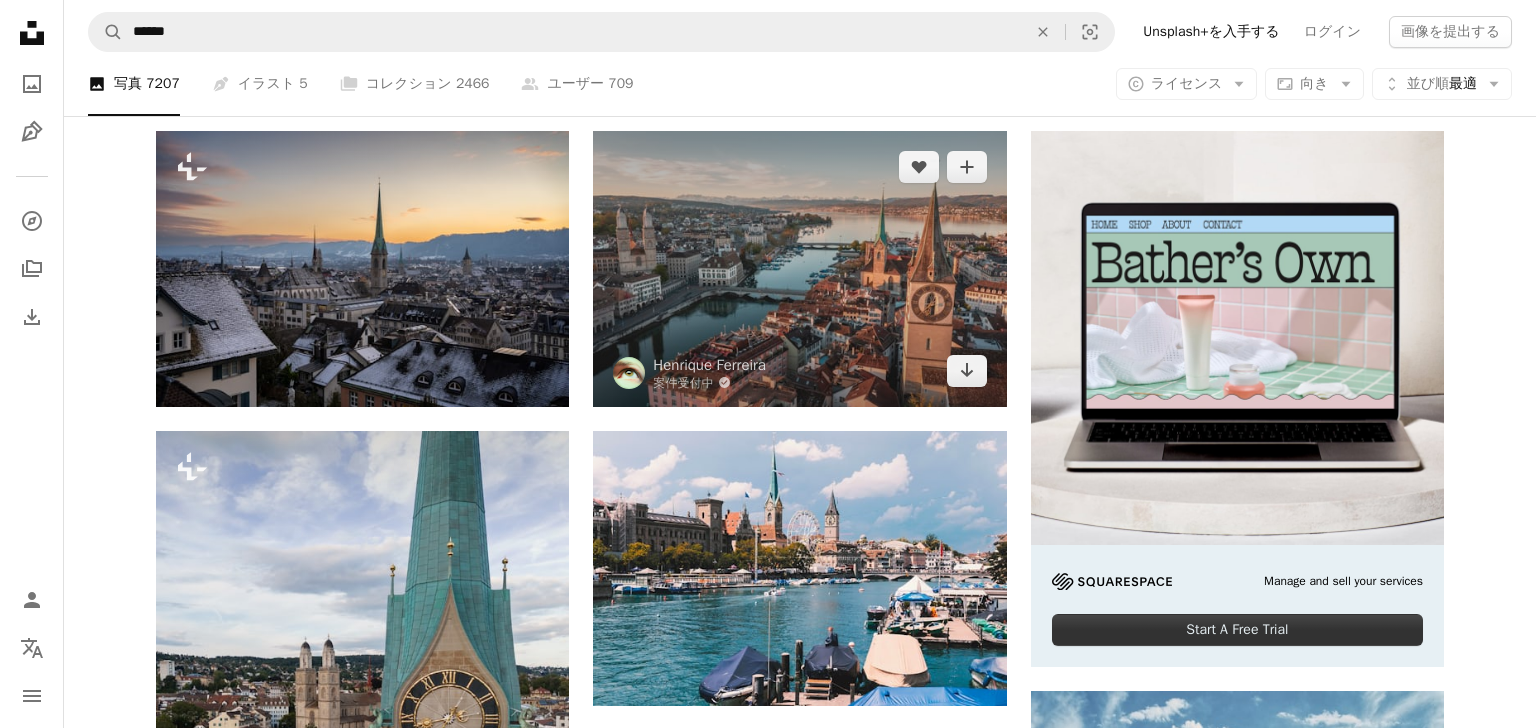 scroll, scrollTop: 356, scrollLeft: 0, axis: vertical 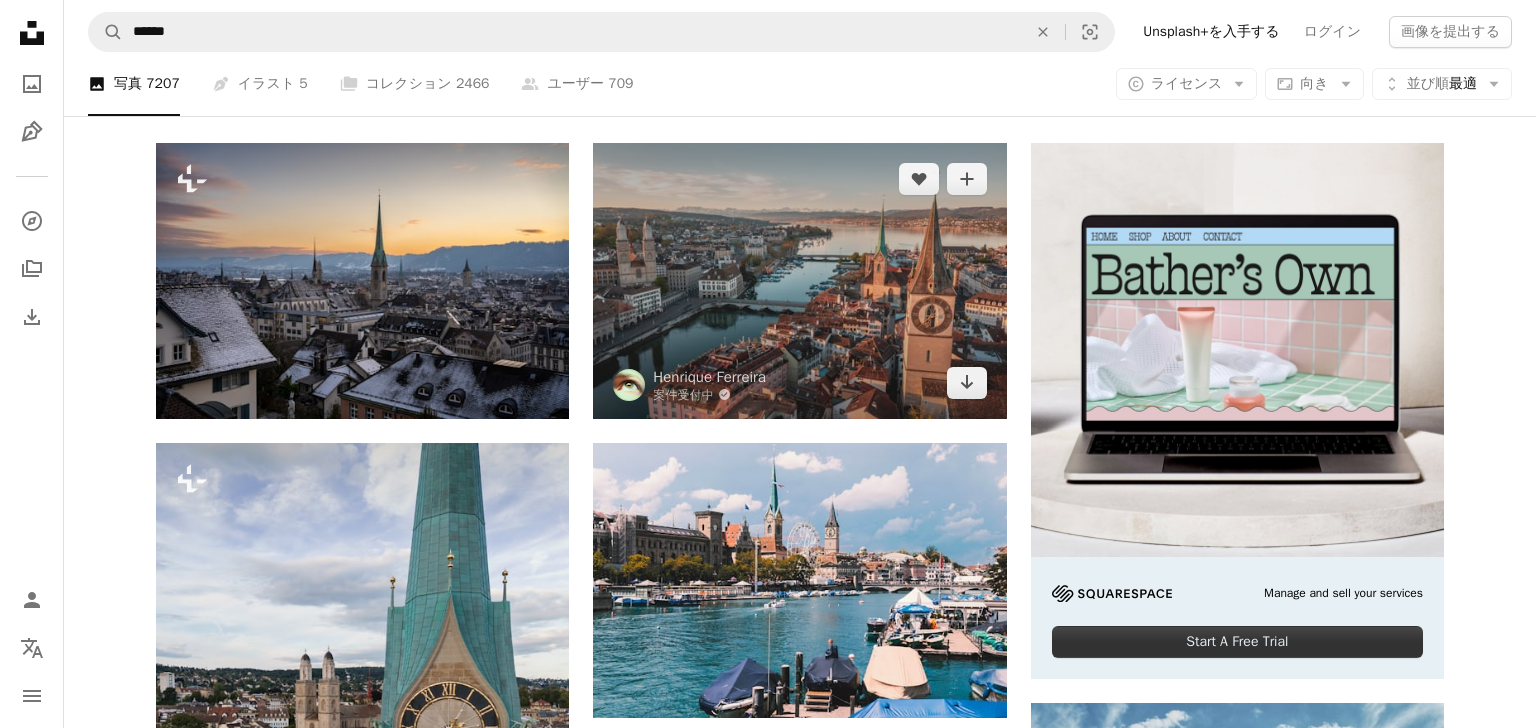 click at bounding box center [799, 280] 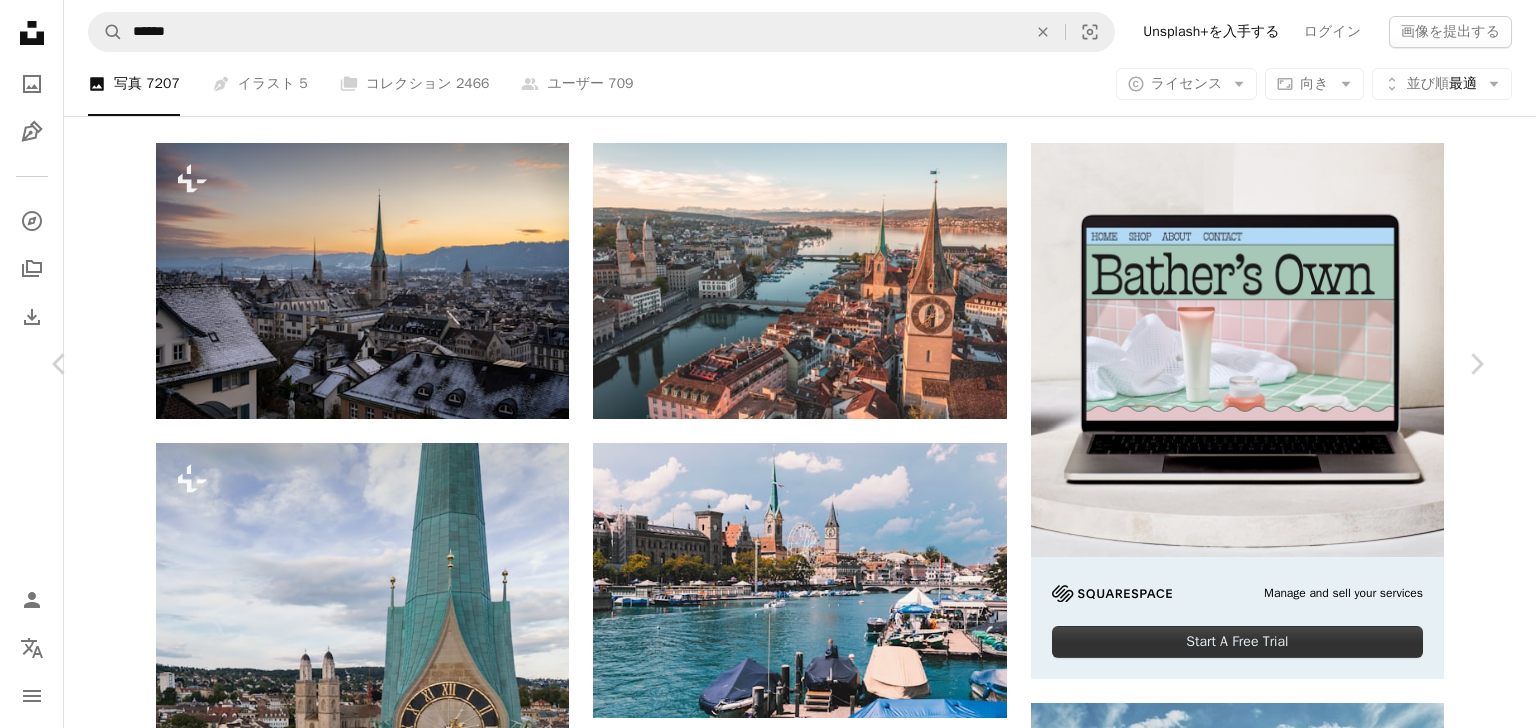 click on "An X shape Chevron left Chevron right [FIRST] [LAST] 案件受付中 A checkmark inside of a circle A heart A plus sign 画像を編集   Plus sign for Unsplash+ 無料ダウンロード Chevron down Zoom in 閲覧数 [NUMBER] ダウンロード数 [NUMBER] 特集されたコレクション 自然 ,  旅行 A forward-right arrow 共有 Info icon 情報 More Actions A map marker [CITY], [COUNTRY] Calendar outlined [DATE] に公開 Camera Hasselblad, L1D-20c Safety Unsplashライセンス の下、無料で利用可能 建築 春 スイス 教会 川 湖 時計 朝 雄蜂 夜明け 塔 チューリッヒ 旧市街 セントピーターズ DJI Mavic 2 Pro (DJI Mavic 2 Pro) ブレイキング・ドーン 建物 都市 灰色 風景 背景 iStockでプレミアム関連写真を閲覧する  |  コード：UNSPLASH20で20%オフ iStockでもっと見る  ↗ 関連イメージ A heart A plus sign [FIRST] [LAST] 案件受付中 A checkmark inside of a circle Arrow pointing down A heart A plus sign" at bounding box center (768, 4776) 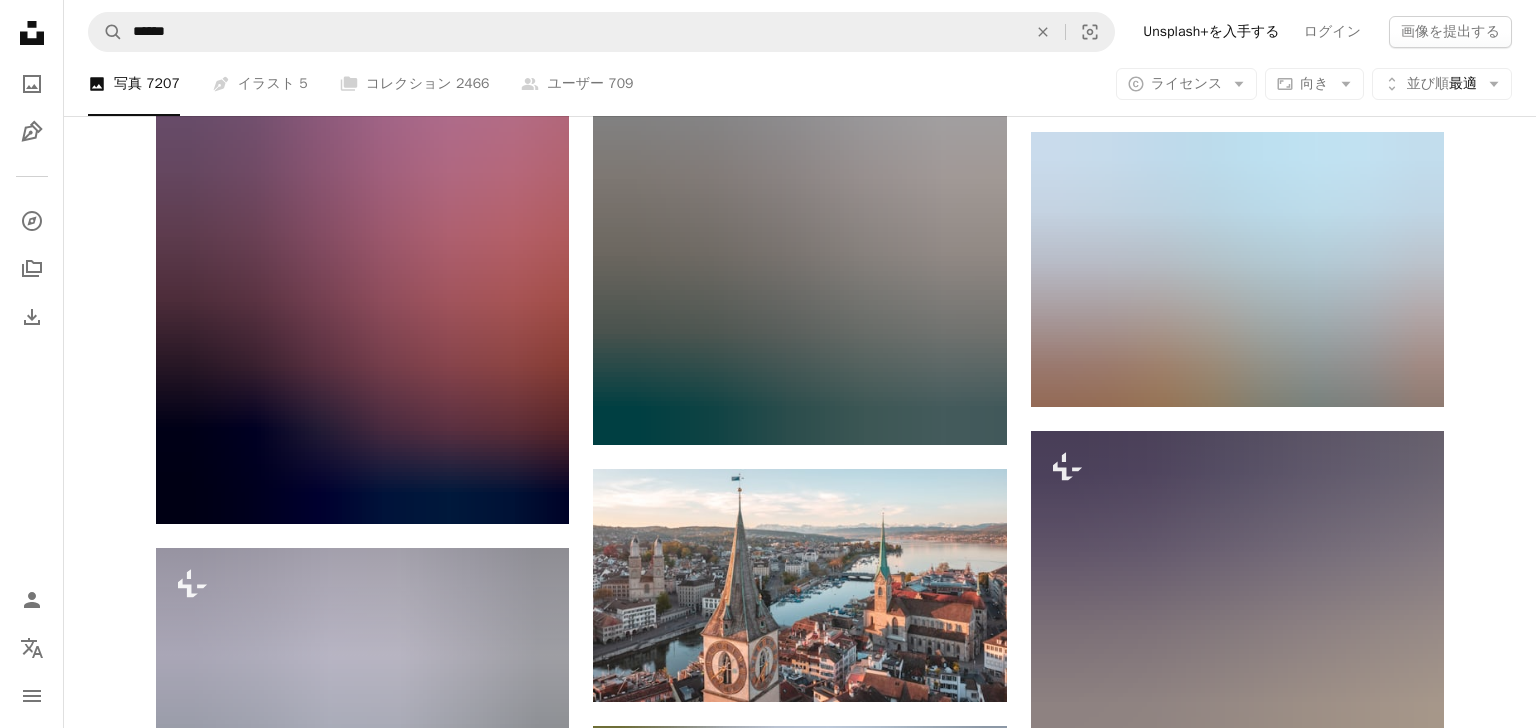 scroll, scrollTop: 2142, scrollLeft: 0, axis: vertical 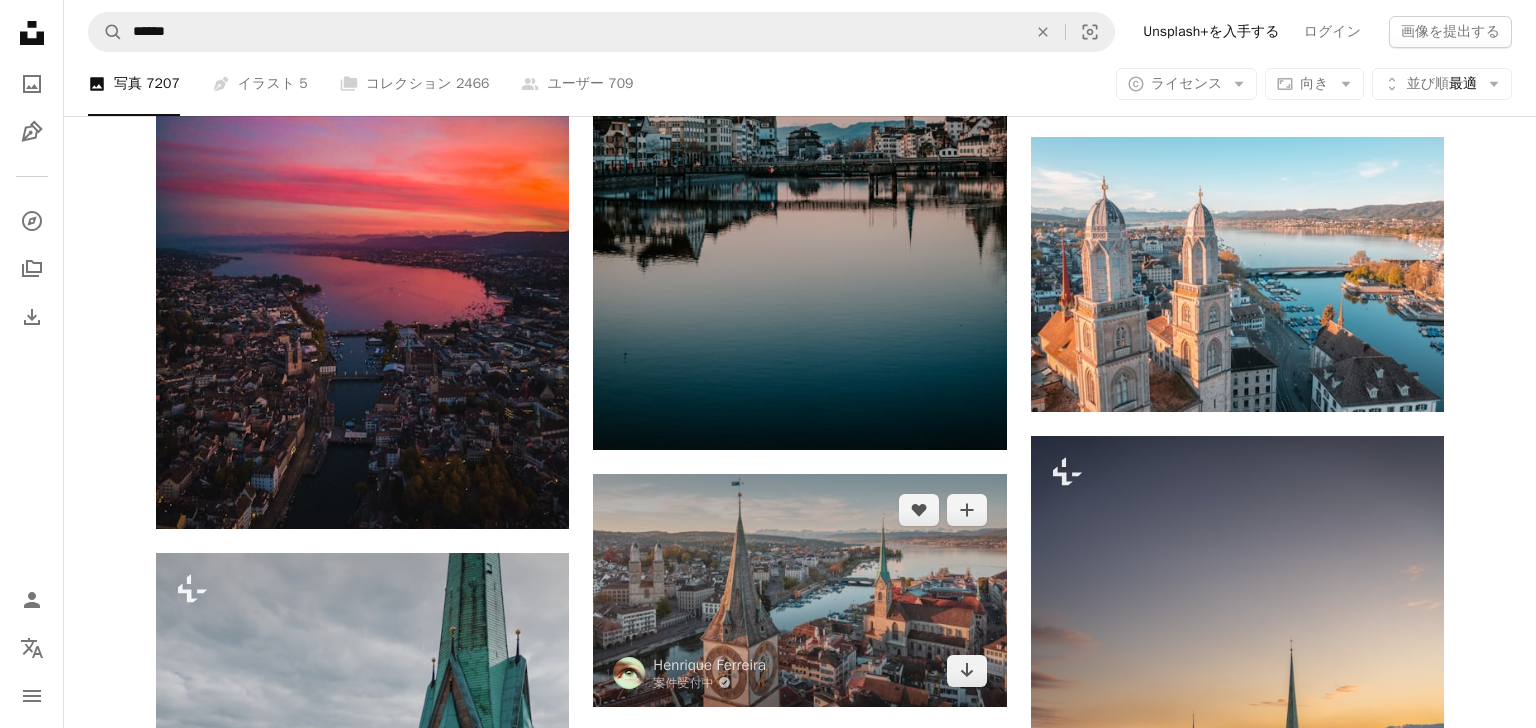 click at bounding box center [799, 590] 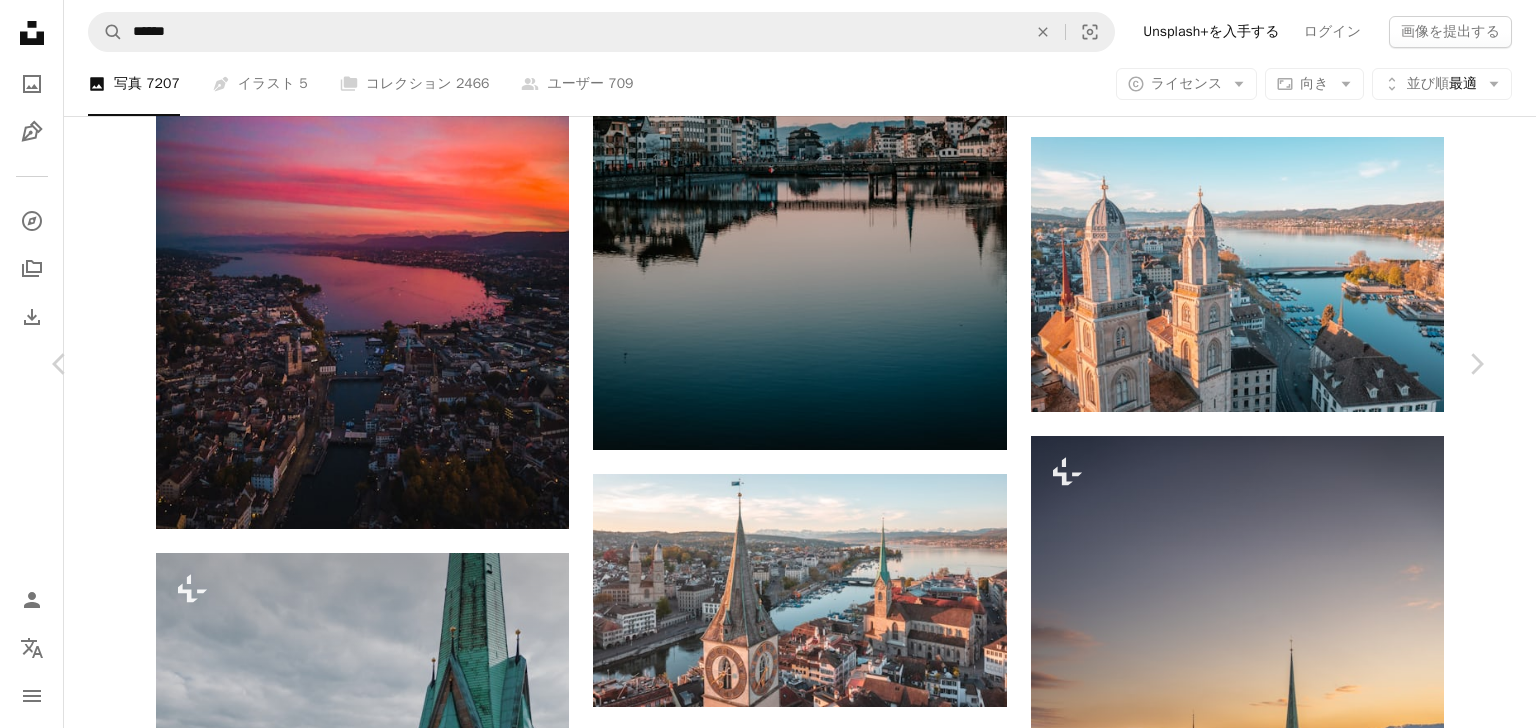 click on "An X shape Chevron left Chevron right [FIRST] [LAST] 案件受付中 A checkmark inside of a circle A heart A plus sign 画像を編集   Plus sign for Unsplash+ 無料ダウンロード Chevron down Zoom in 閲覧数 1,178,689 ダウンロード数 16,025 A forward-right arrow 共有 Info icon 情報 More Actions A map marker [CITY], [COUNTRY] Calendar outlined 2021年5月9日 に公開 Camera Hasselblad, L1D-20c Safety Unsplashライセンス の下、無料で利用可能 建築 春 スイス 教会 湖 時計 朝 雄蜂 夜明け 塔 チューリッヒ 旧市街 チューリッヒ湖 セントピーターズ ブレイキング・ドーン アルトシュタット 建物 都市 灰色 風景 パブリックドメインの写真 iStockでプレミアム関連写真を閲覧する  |  コード：UNSPLASH20で20%オフ iStockでもっと見る  ↗ 関連イメージ A heart A plus sign [FIRST] [LAST] 案件受付中 A checkmark inside of a circle Arrow pointing down A heart A plus sign A heart" at bounding box center [768, 5611] 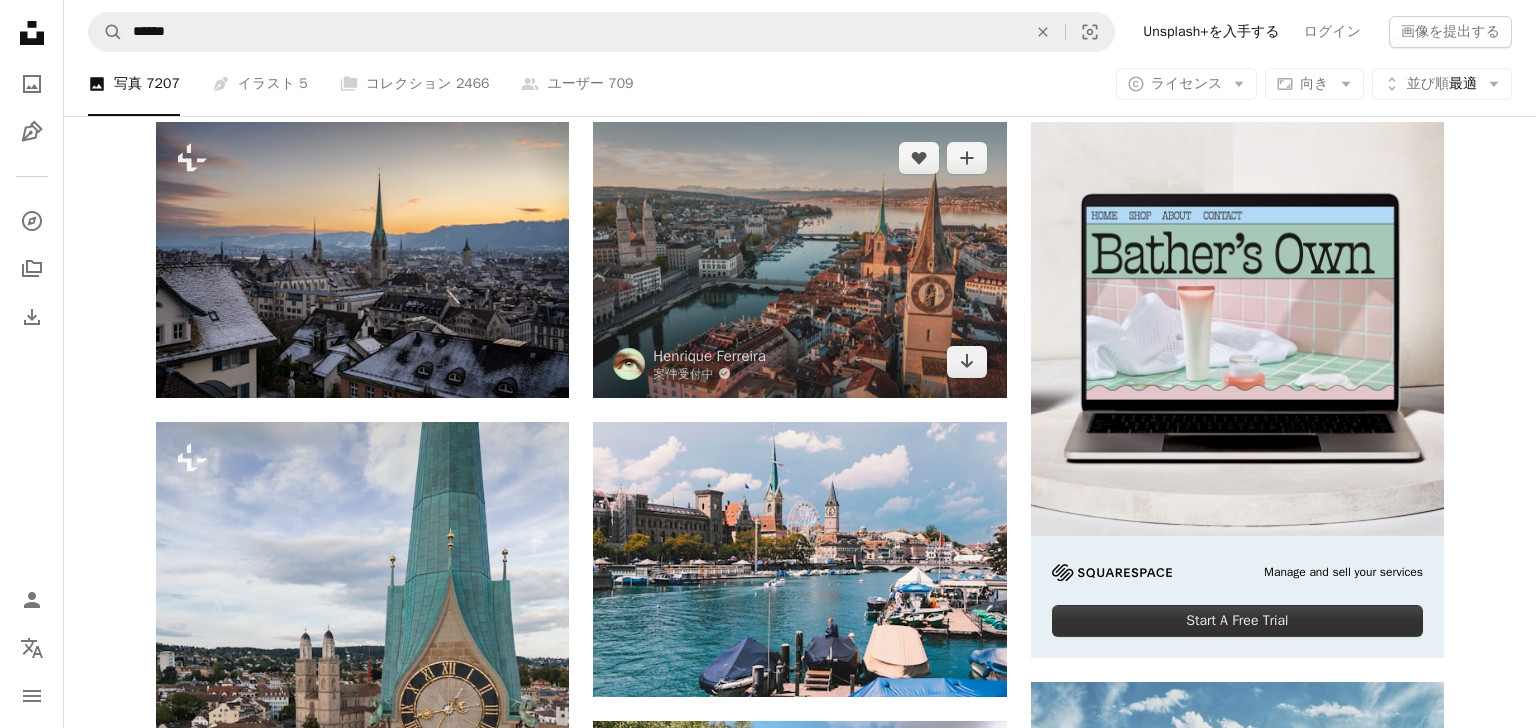 scroll, scrollTop: 376, scrollLeft: 0, axis: vertical 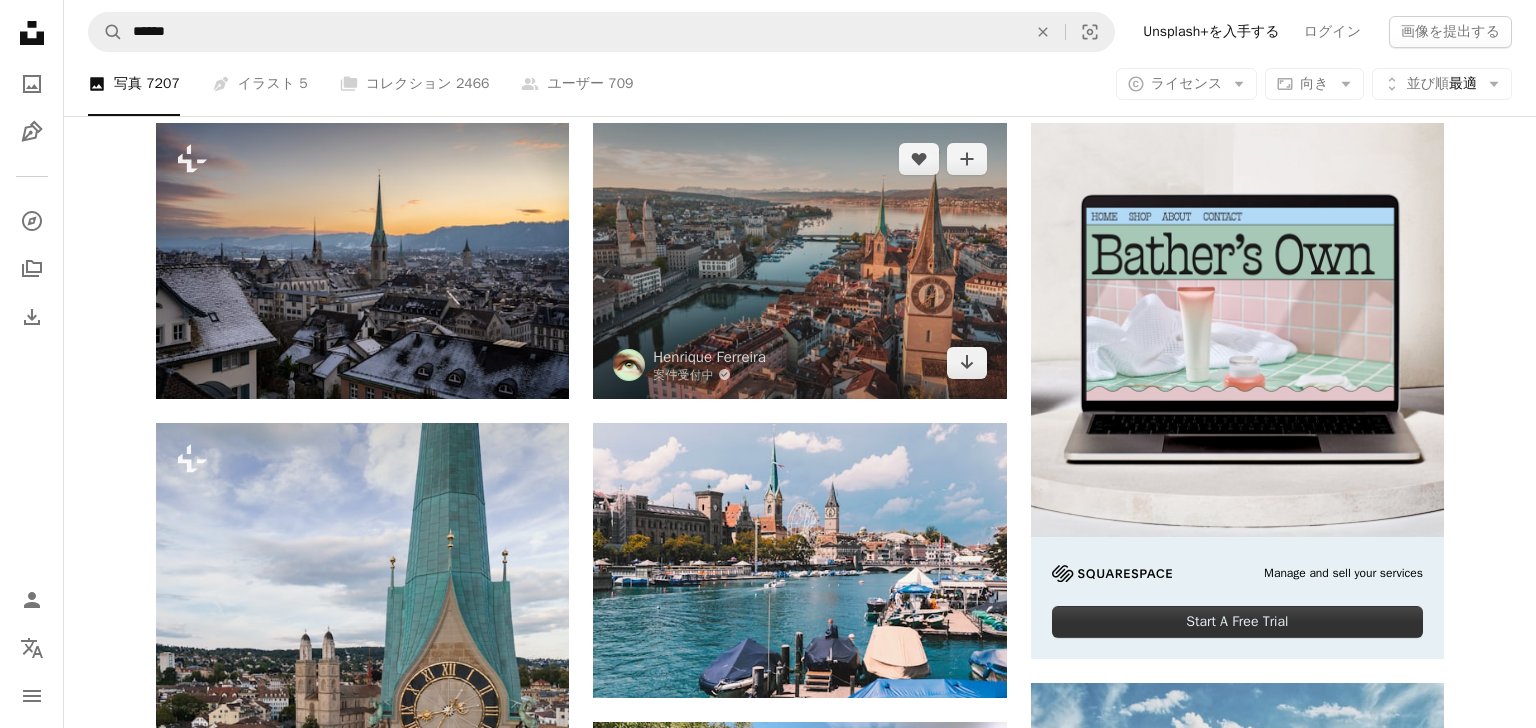 click at bounding box center (799, 260) 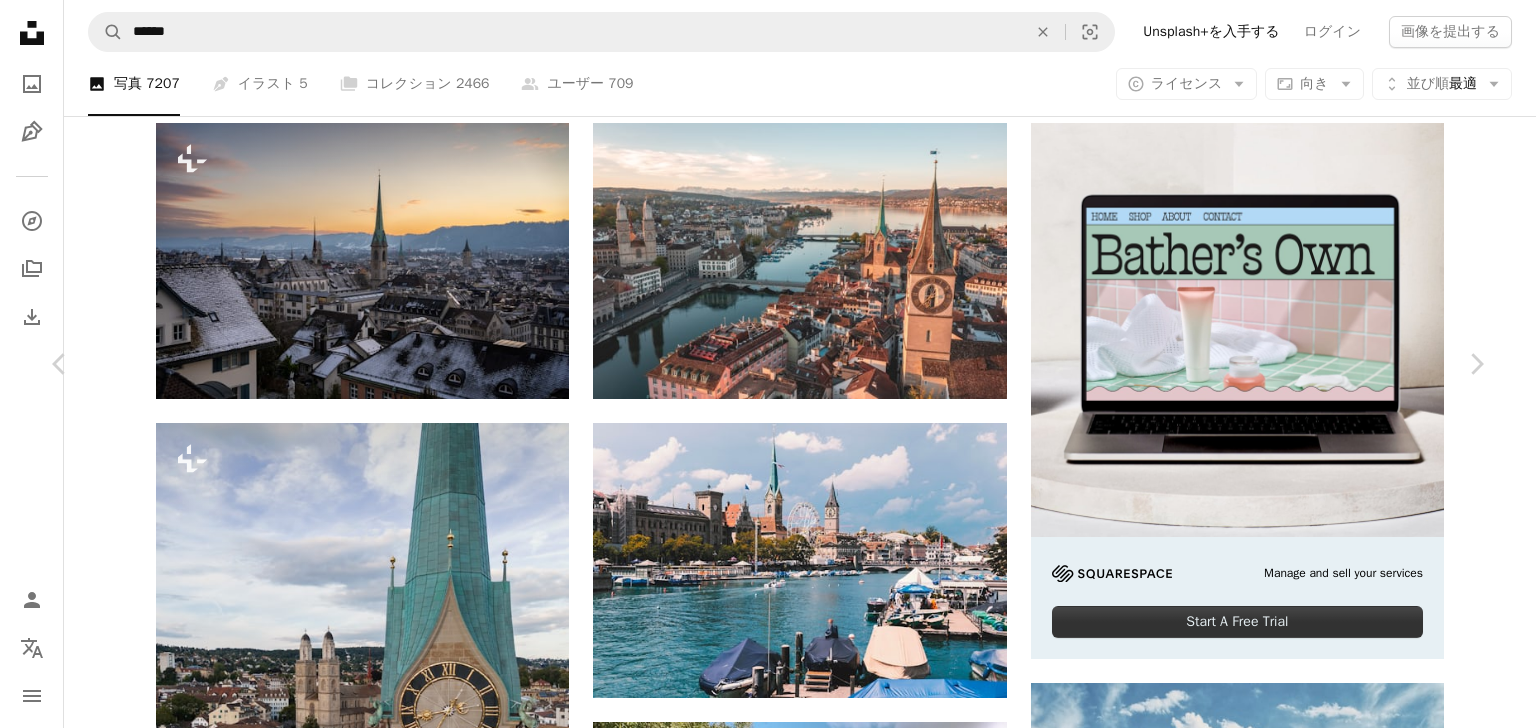 click on "無料ダウンロード" at bounding box center [1273, 7060] 